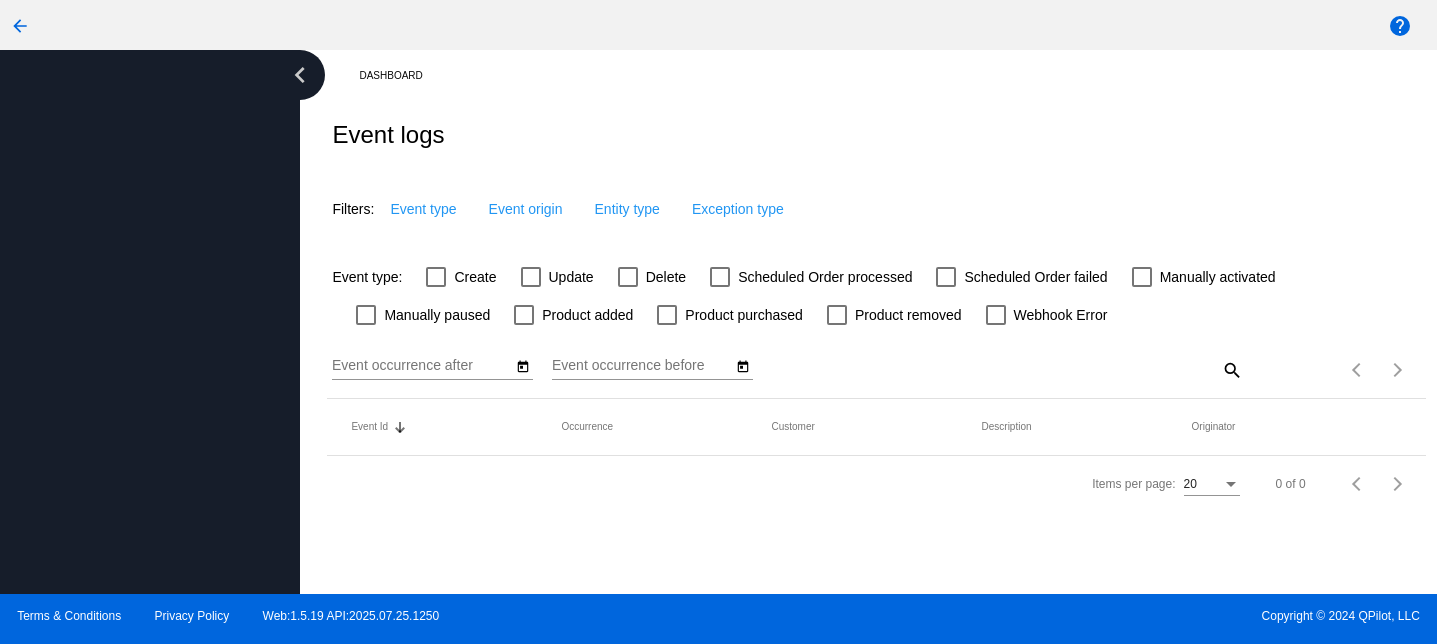 scroll, scrollTop: 0, scrollLeft: 0, axis: both 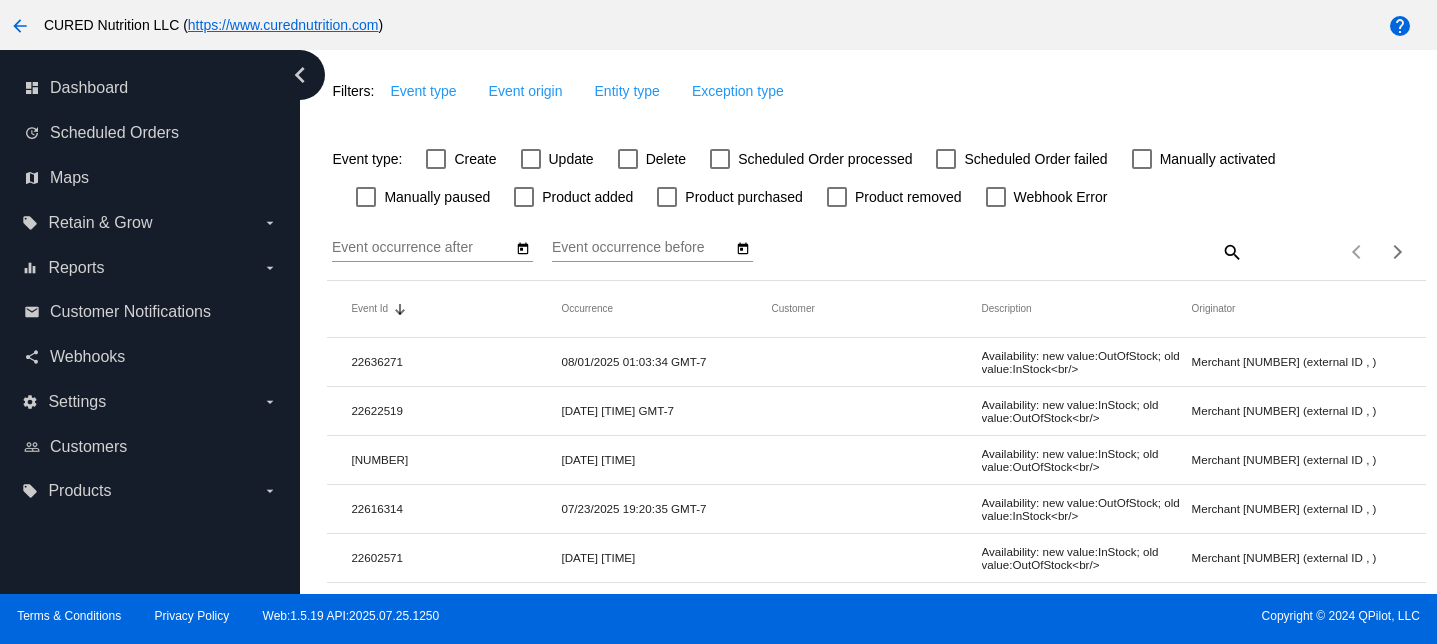 click at bounding box center (628, 159) 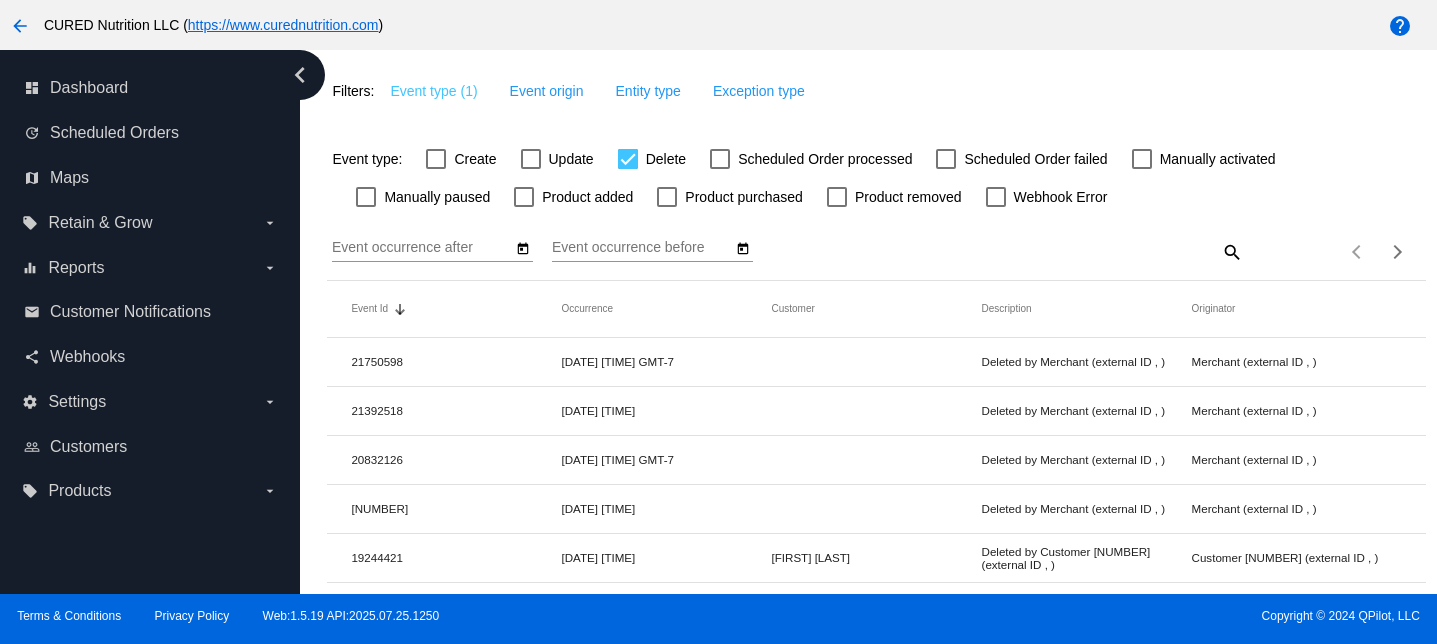 click on "Event occurrence after
Event occurrence before" 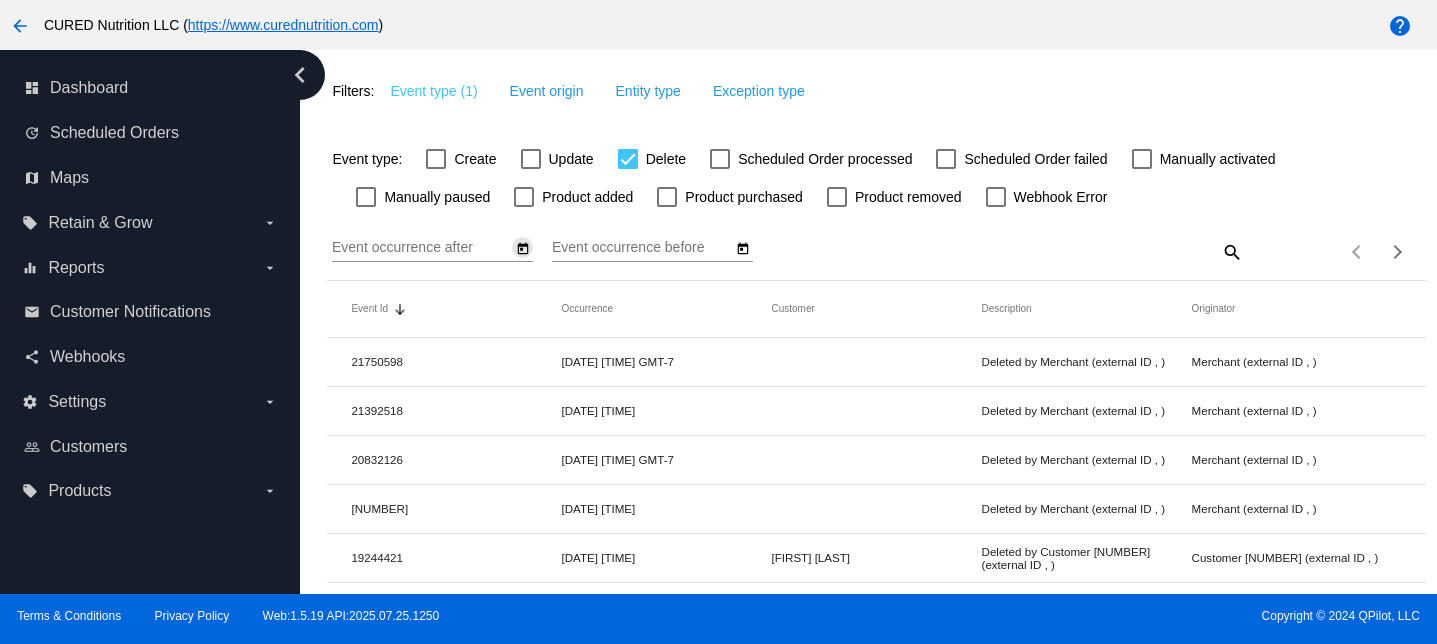 click 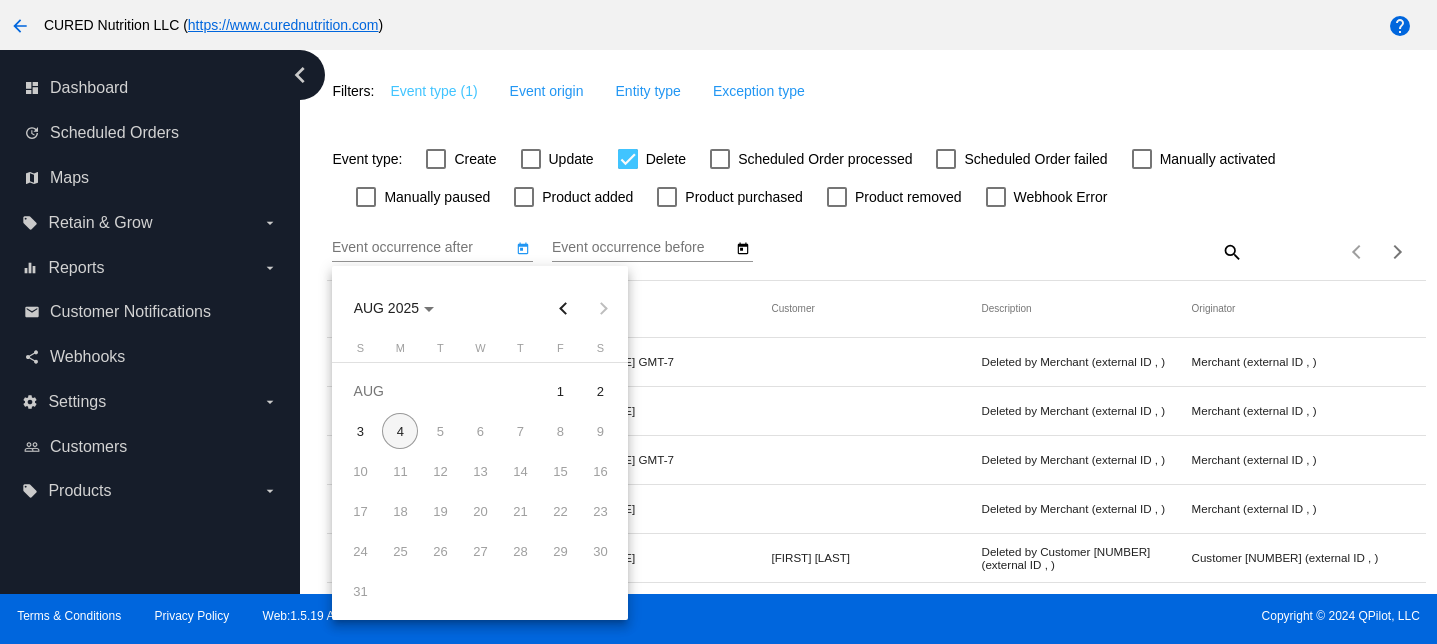 click at bounding box center [496, 308] 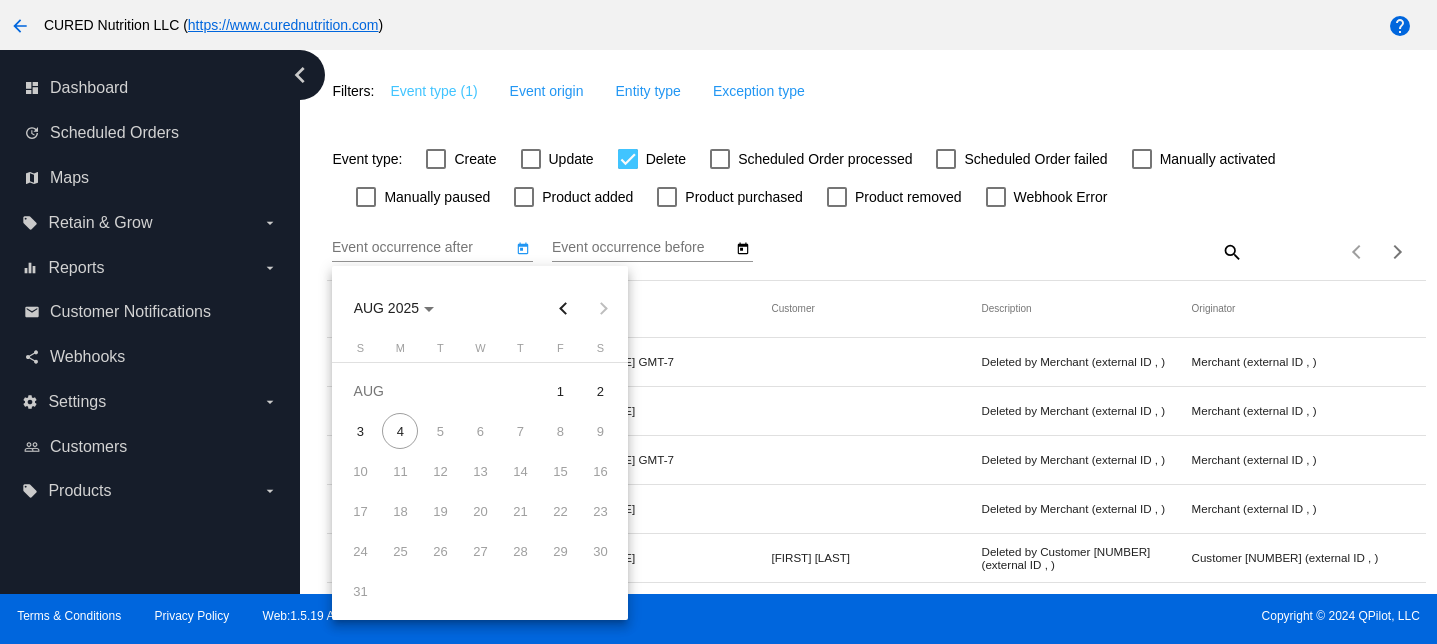 click at bounding box center [563, 308] 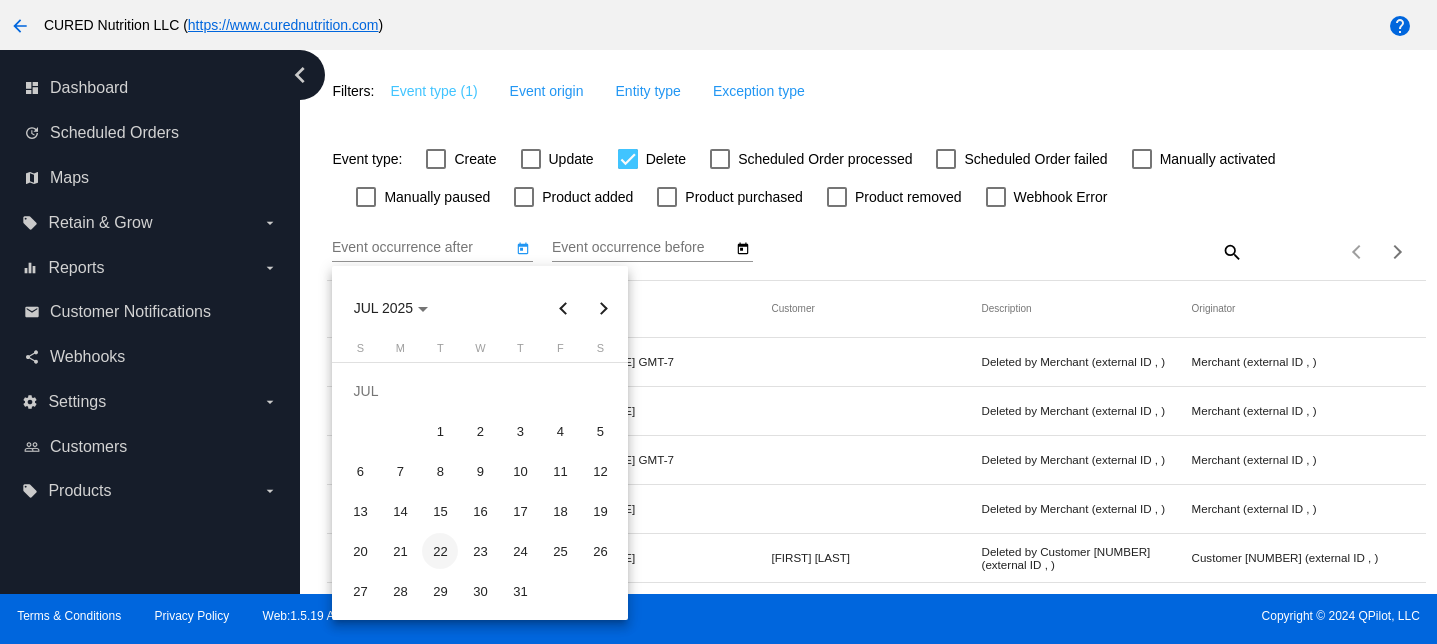 click on "22" at bounding box center (440, 551) 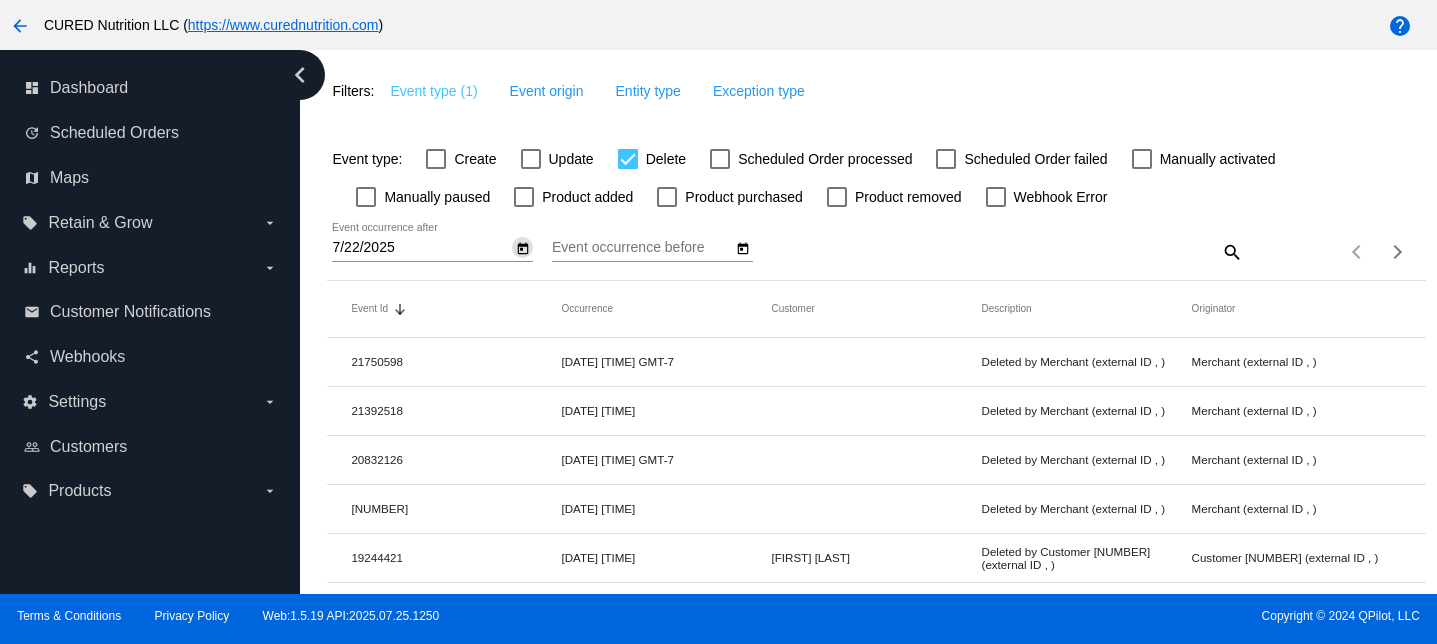click 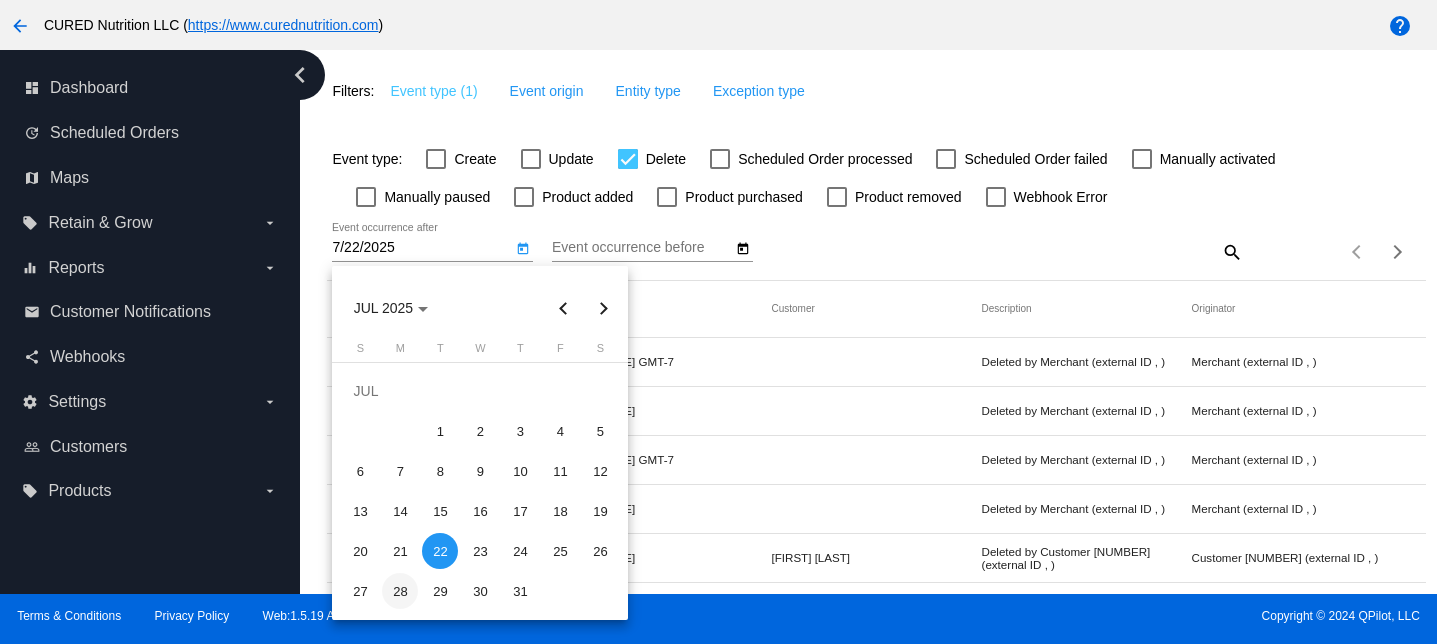 click on "28" at bounding box center (400, 591) 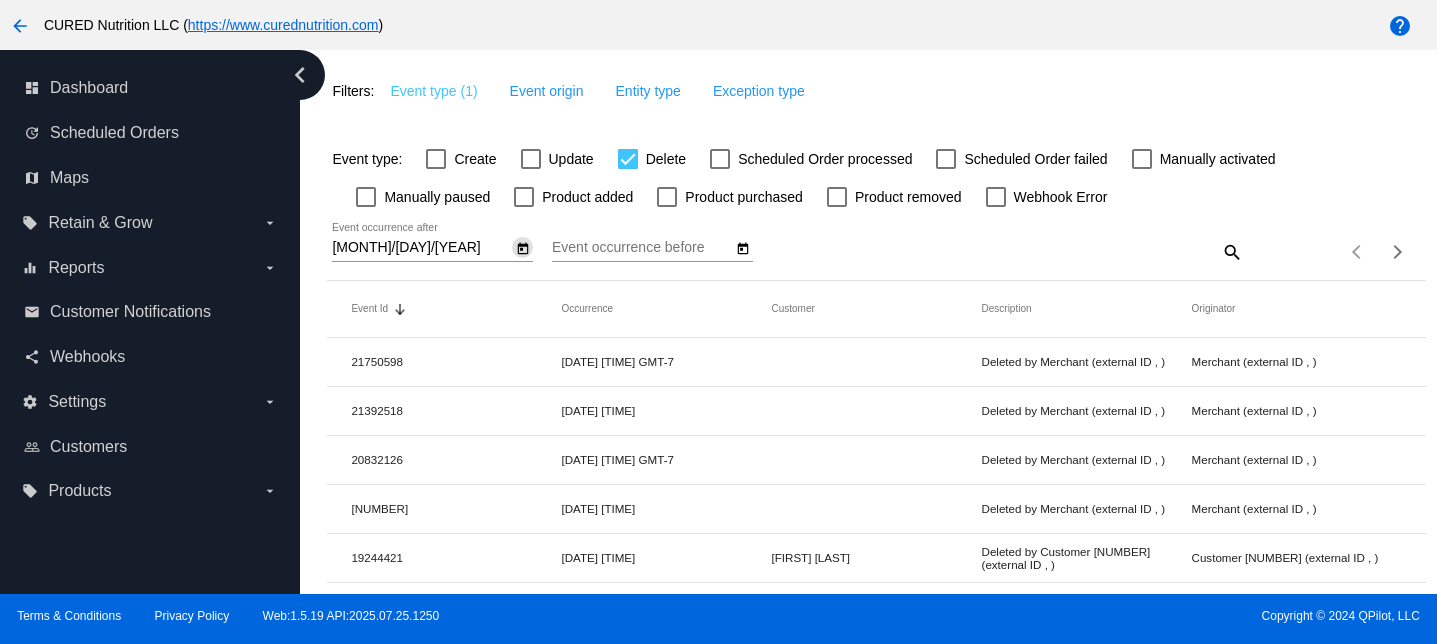click on "Event occurrence before" 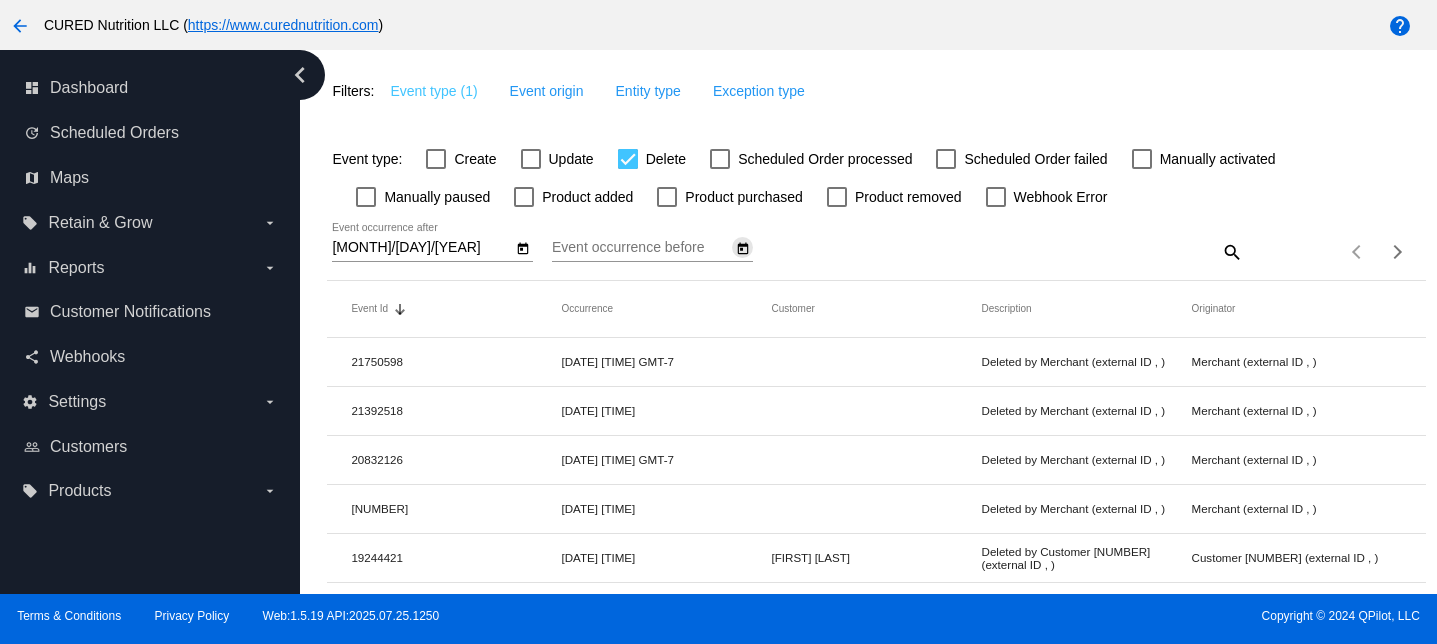 click 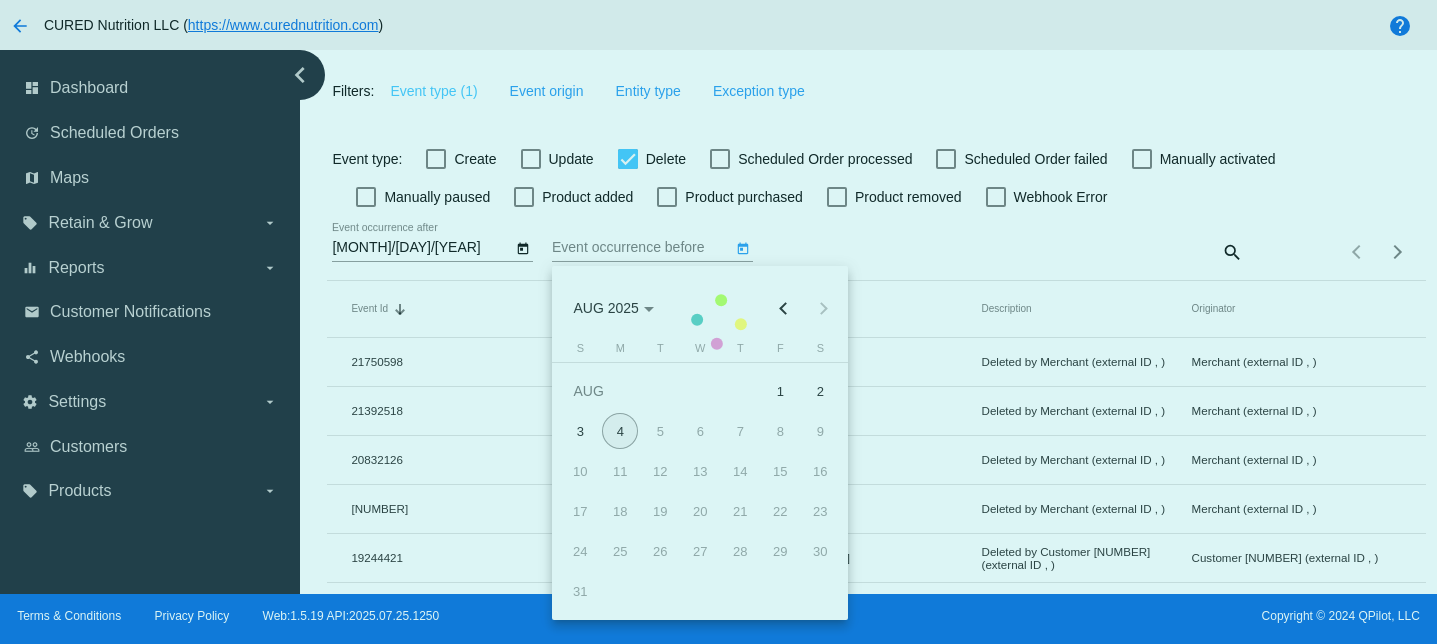 click on "Event Id   Sorted by Id descending  Occurrence   Customer   Description   Originator   21750598  [DATE] [TIME]
Deleted by Merchant  (external ID , )  Merchant  (external ID , )  21392518  [DATE] [TIME]
Deleted by Merchant  (external ID , )  Merchant  (external ID , )  20832126  [DATE] [TIME]
Deleted by Merchant  (external ID , )  Merchant  (external ID , )  20321114  [DATE] [TIME]
Deleted by Merchant  (external ID , )  Merchant  (external ID , )  19244421  [DATE] [TIME]
[FIRST] [LAST]
Deleted by Customer 6836458 (external ID , )  Customer 6836458 (external ID , )  19243993  [DATE] [TIME]
[FIRST] [LAST]
Deleted by Customer 6779048 (external ID , )  Customer 6779048 (external ID , )  19241484  [DATE] [TIME]
[FIRST] [LAST]
Deleted by     19241482  [DATE] [TIME]
[FIRST] [LAST]" 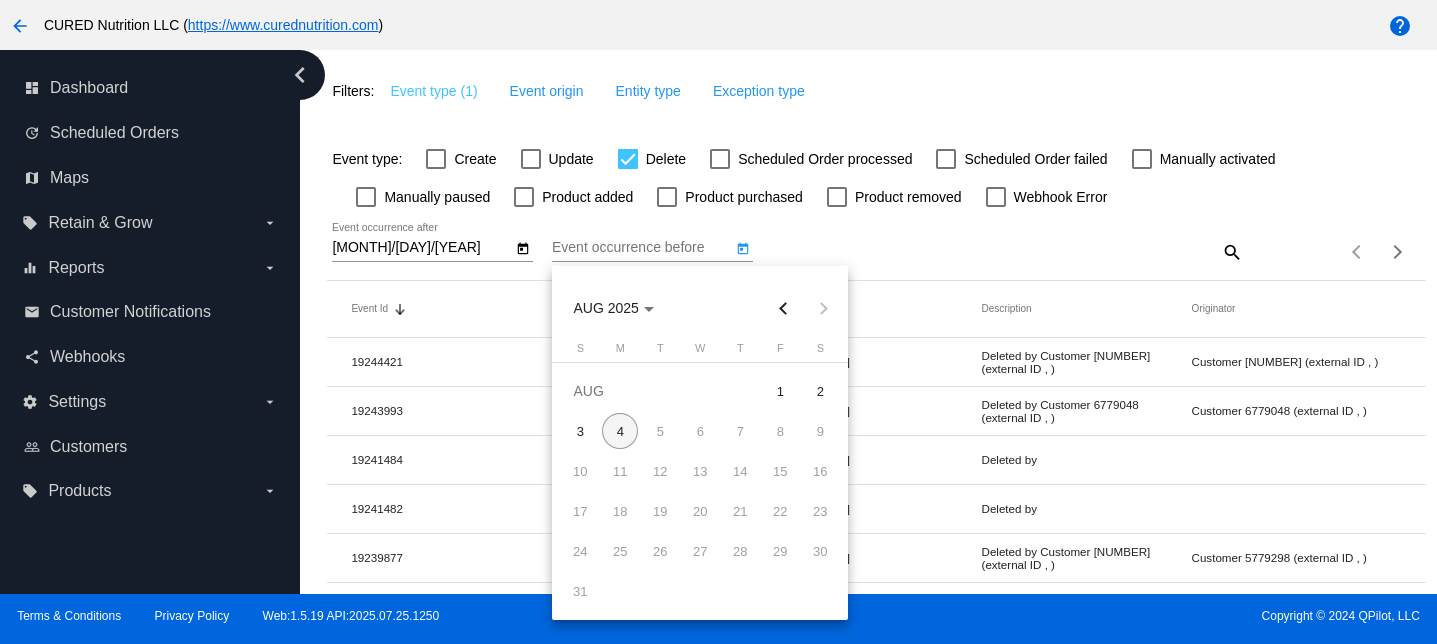 click on "4" at bounding box center [620, 431] 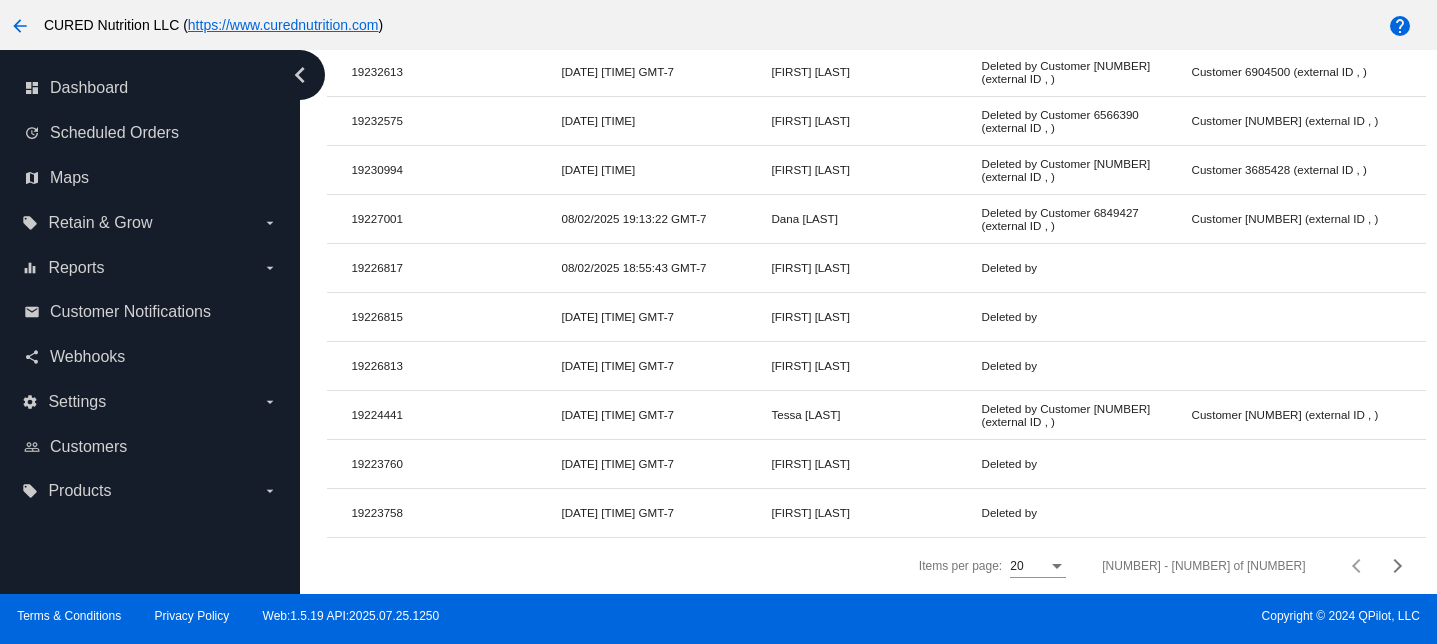 scroll, scrollTop: 0, scrollLeft: 0, axis: both 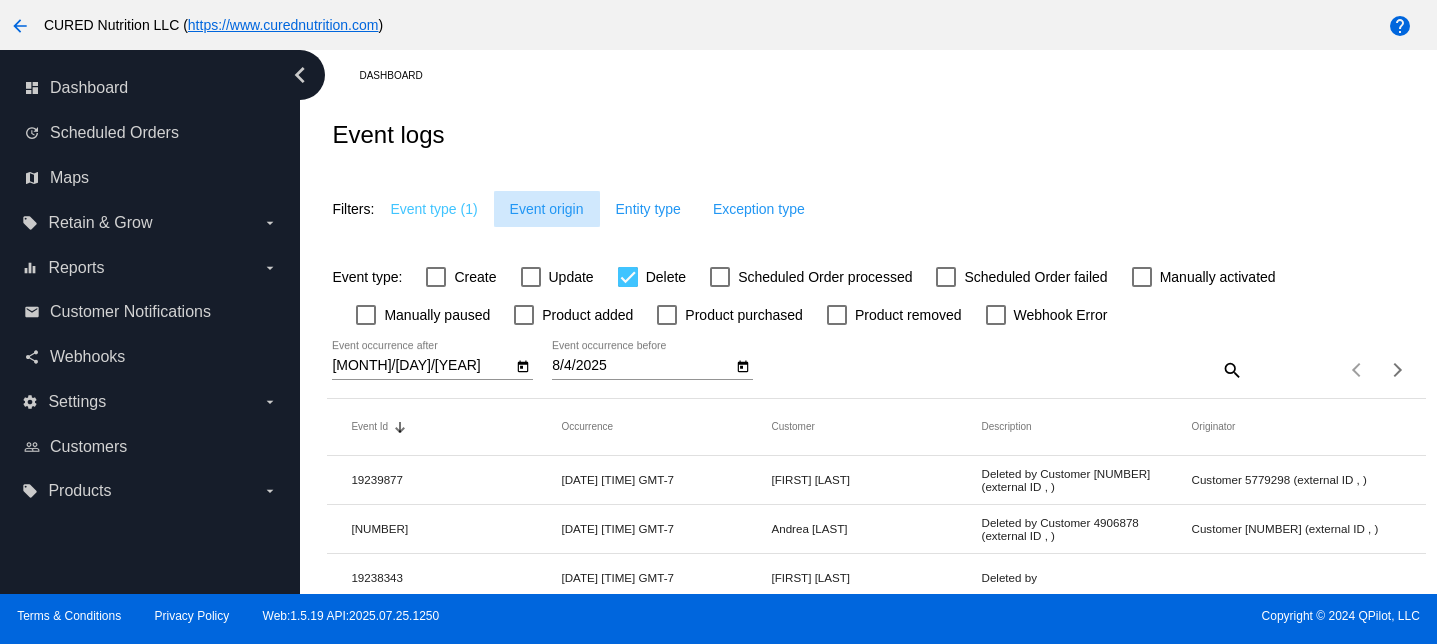 click on "Event origin" 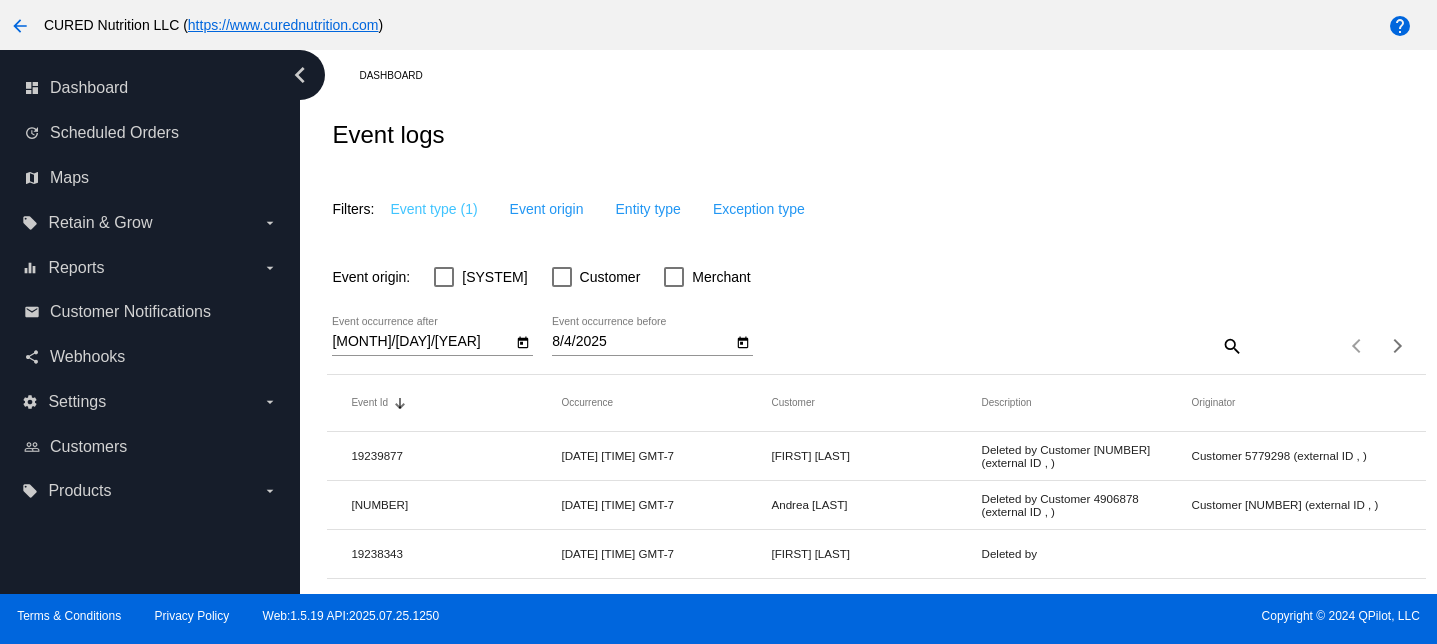 click on "Event origin:
System
Customer
Merchant" 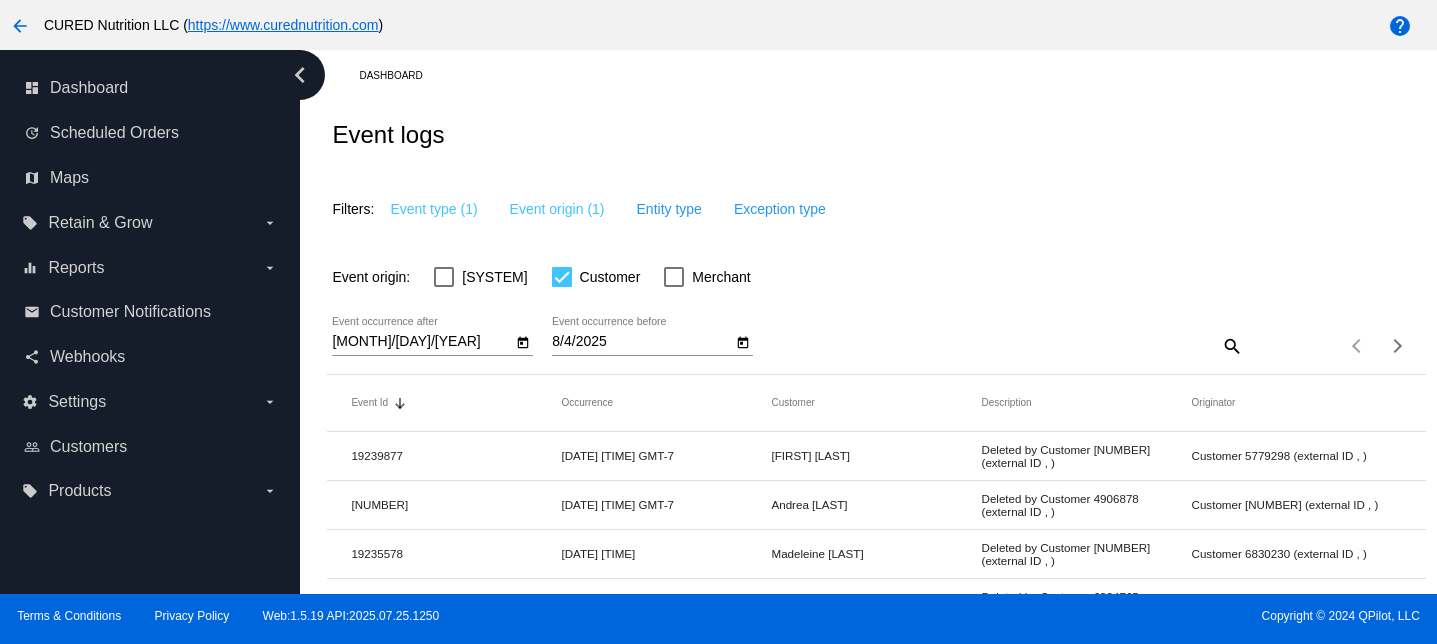 scroll, scrollTop: 878, scrollLeft: 0, axis: vertical 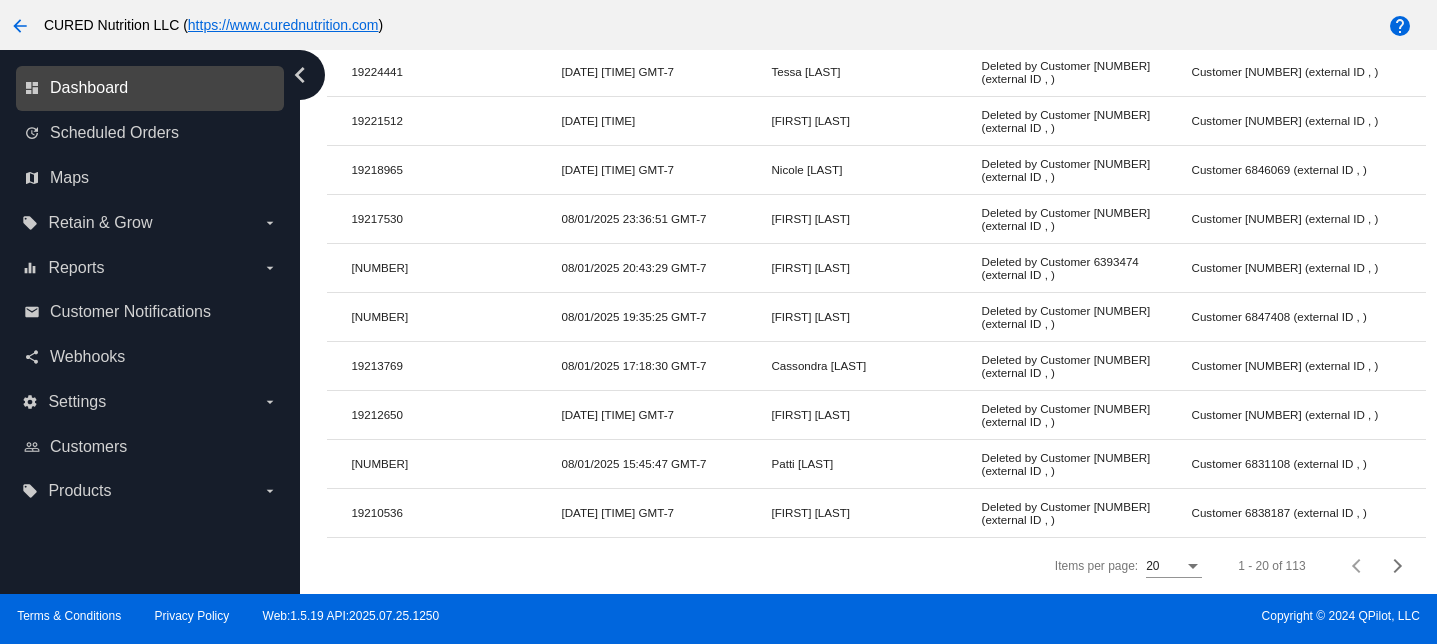 click on "Dashboard" at bounding box center [89, 88] 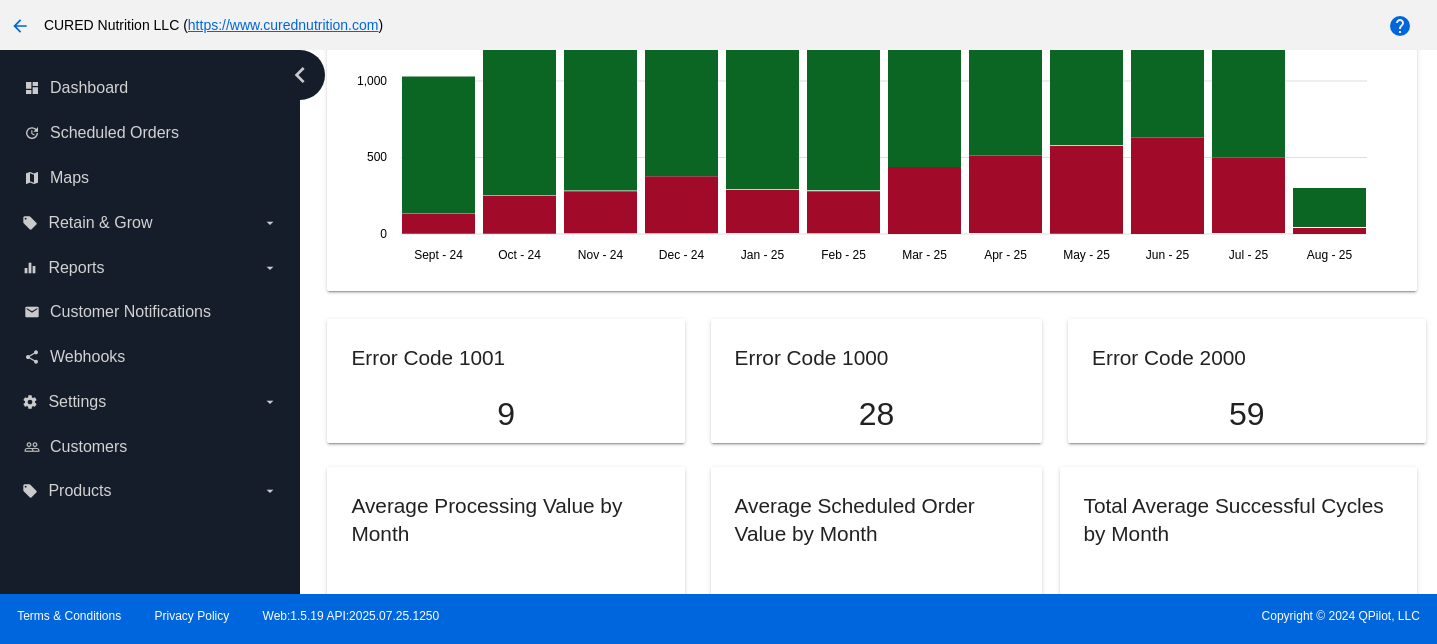 scroll, scrollTop: 1635, scrollLeft: 0, axis: vertical 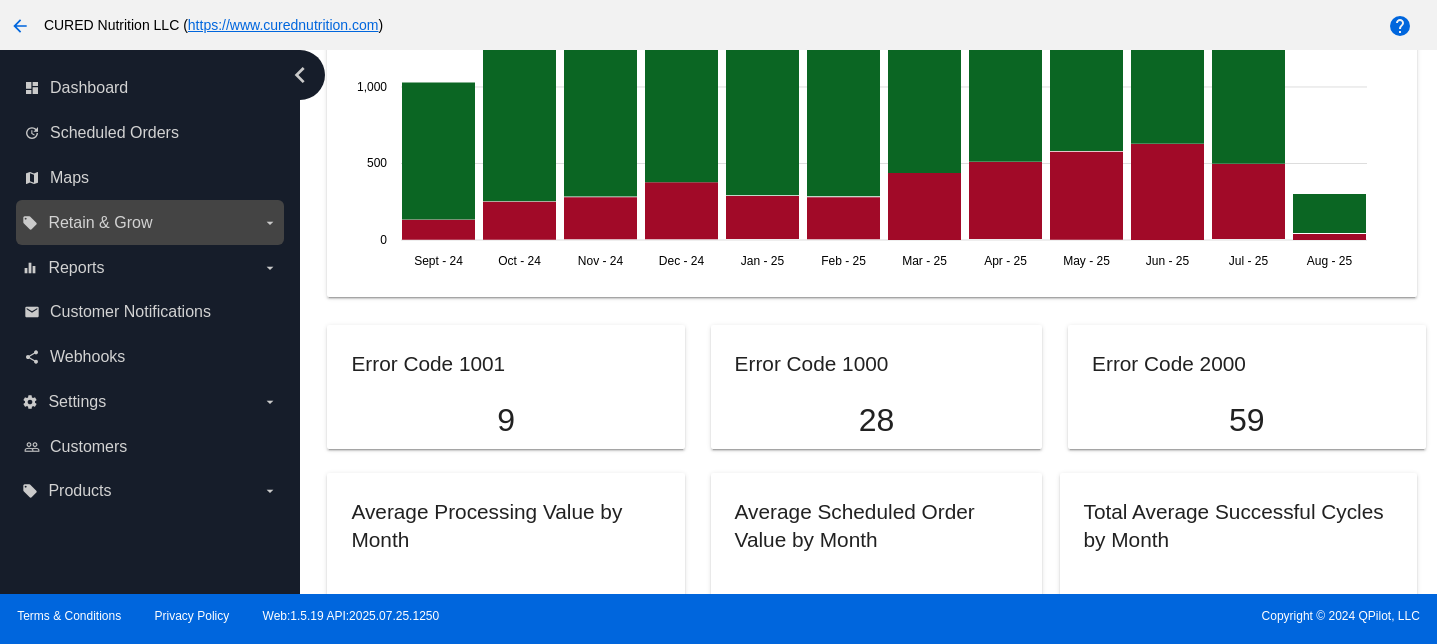 click on "local_offer
Retain & Grow
arrow_drop_down" at bounding box center (149, 223) 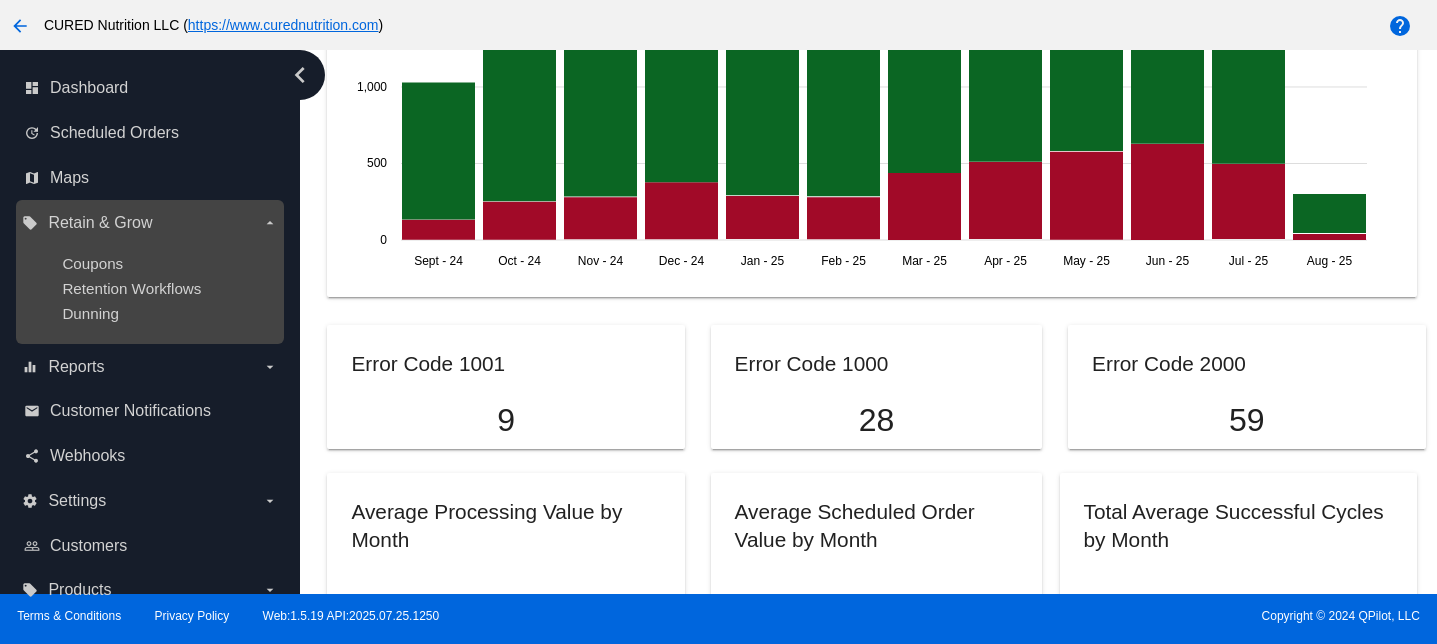 click on "Retain & Grow" at bounding box center (100, 223) 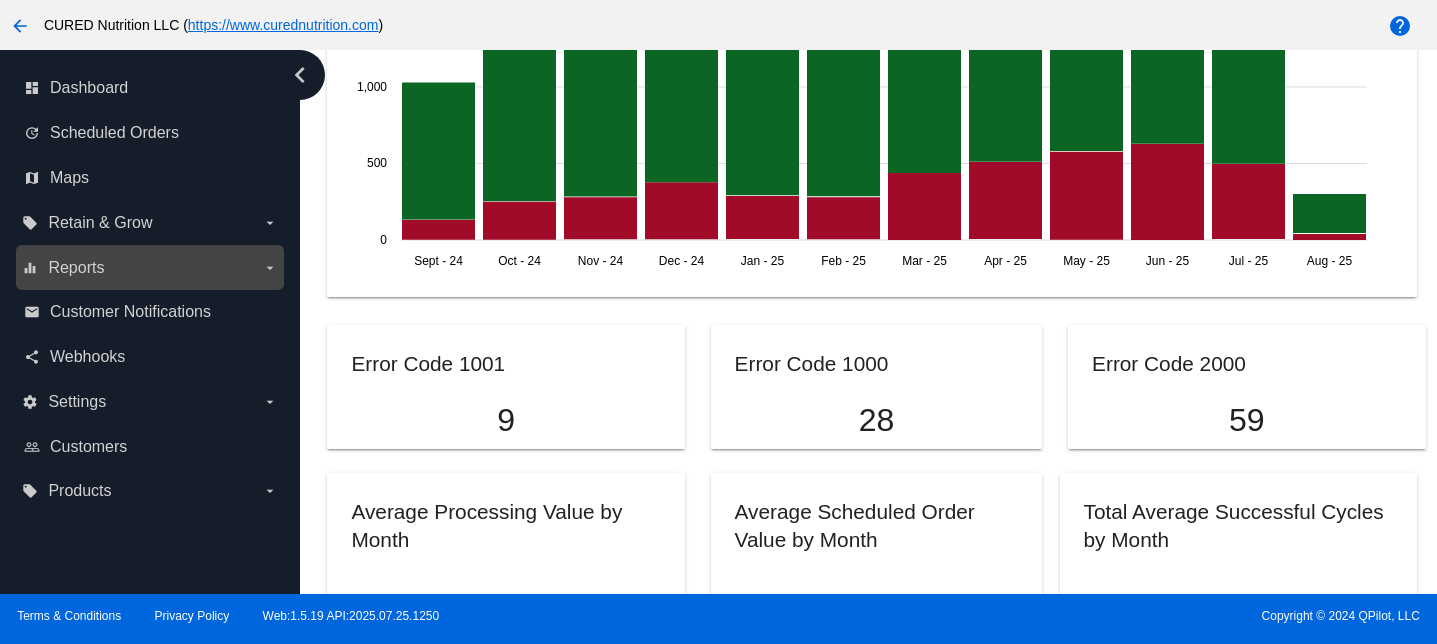 click on "Reports" at bounding box center [76, 268] 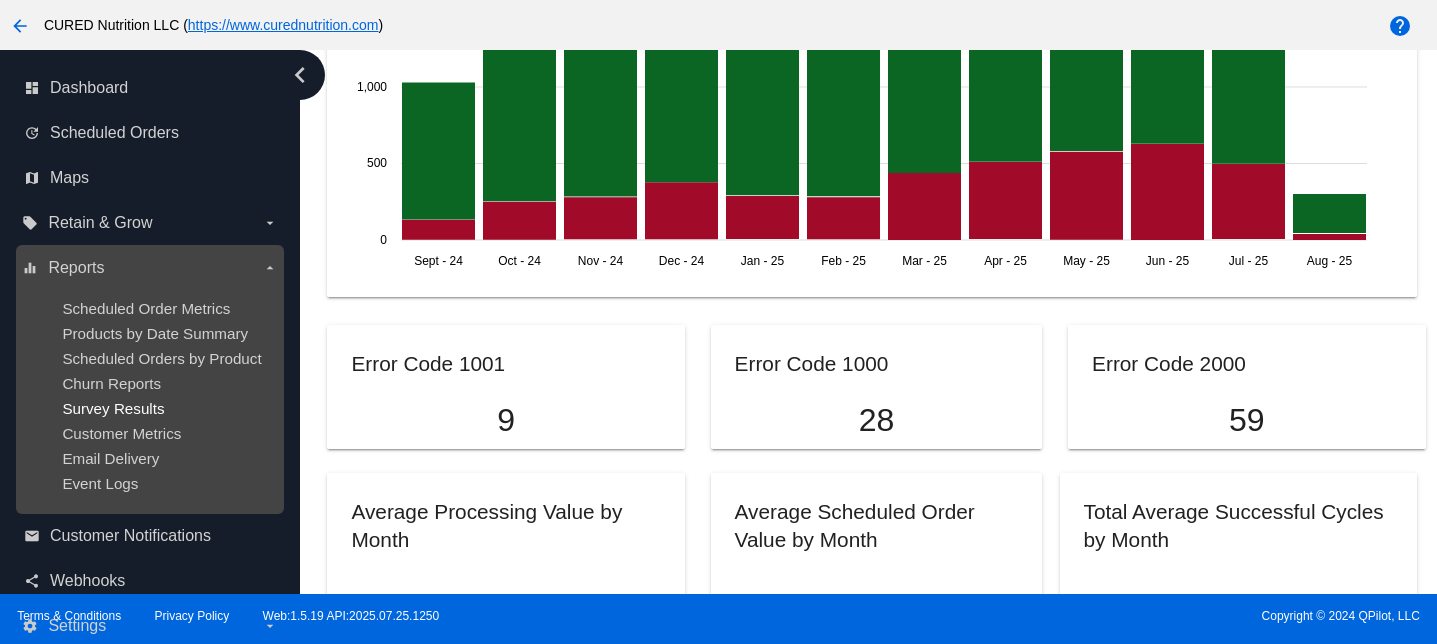 click on "Survey Results" at bounding box center [113, 408] 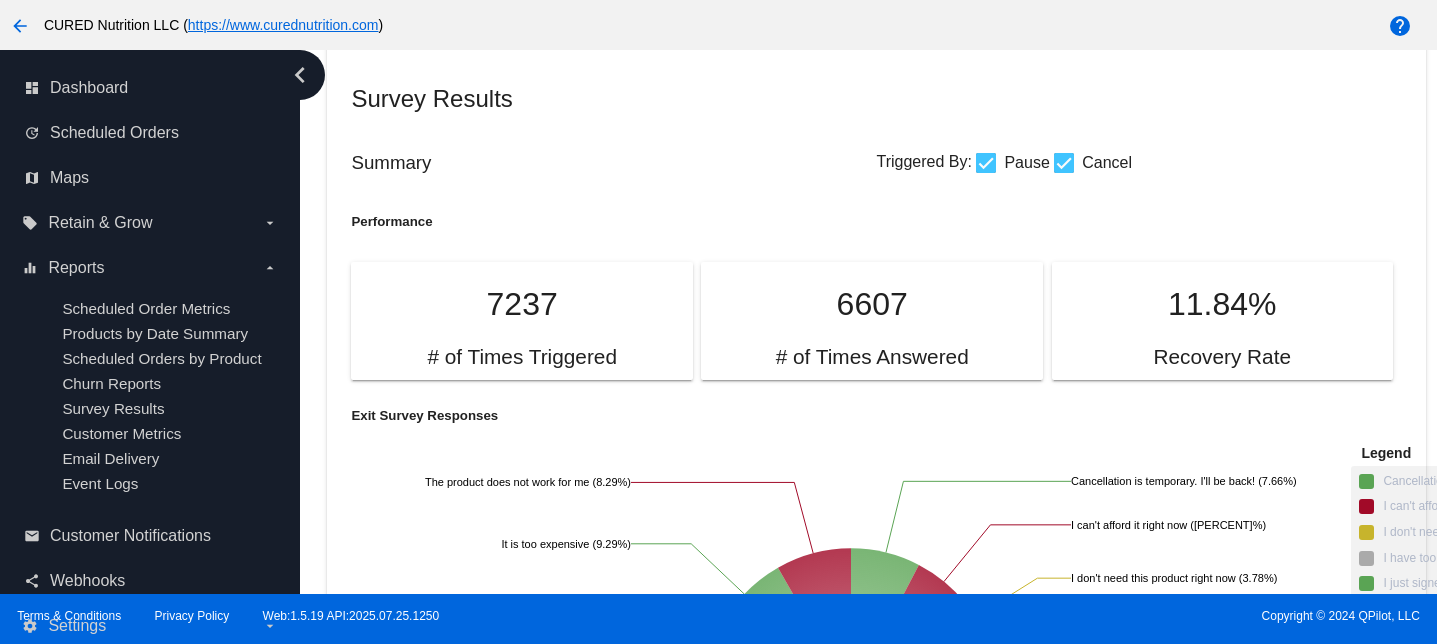 scroll, scrollTop: 61, scrollLeft: 0, axis: vertical 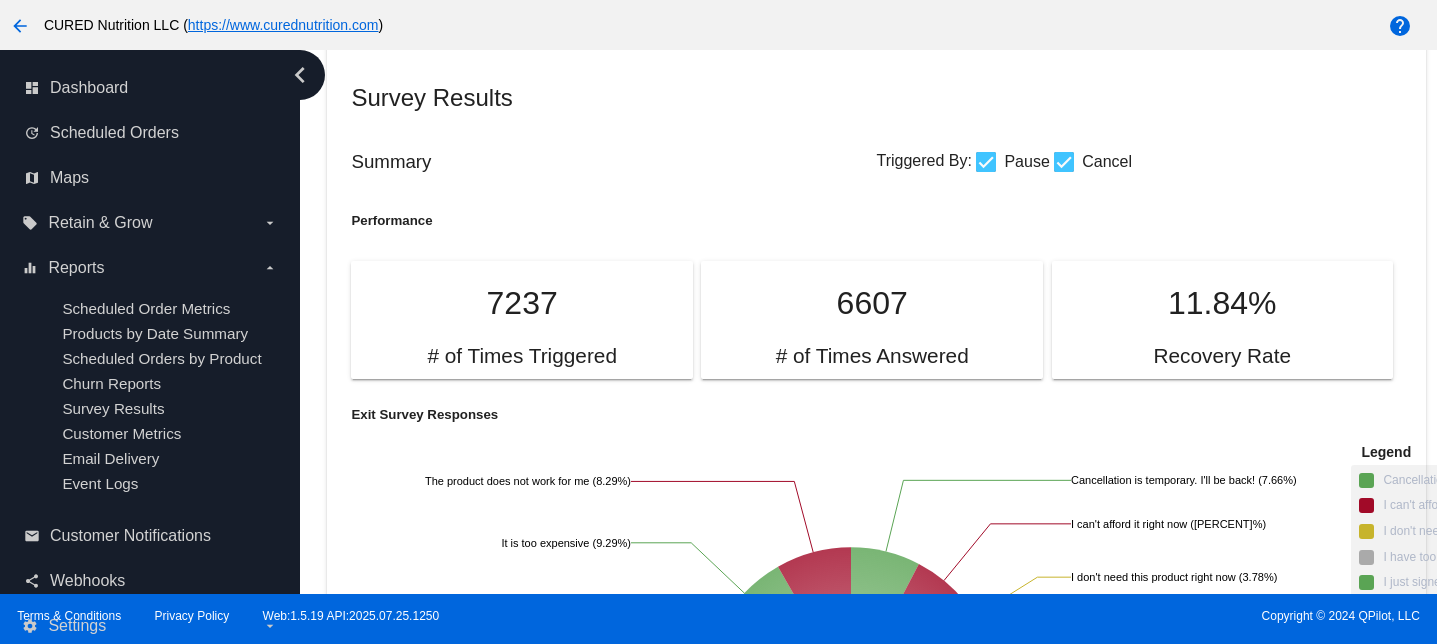 click at bounding box center [986, 162] 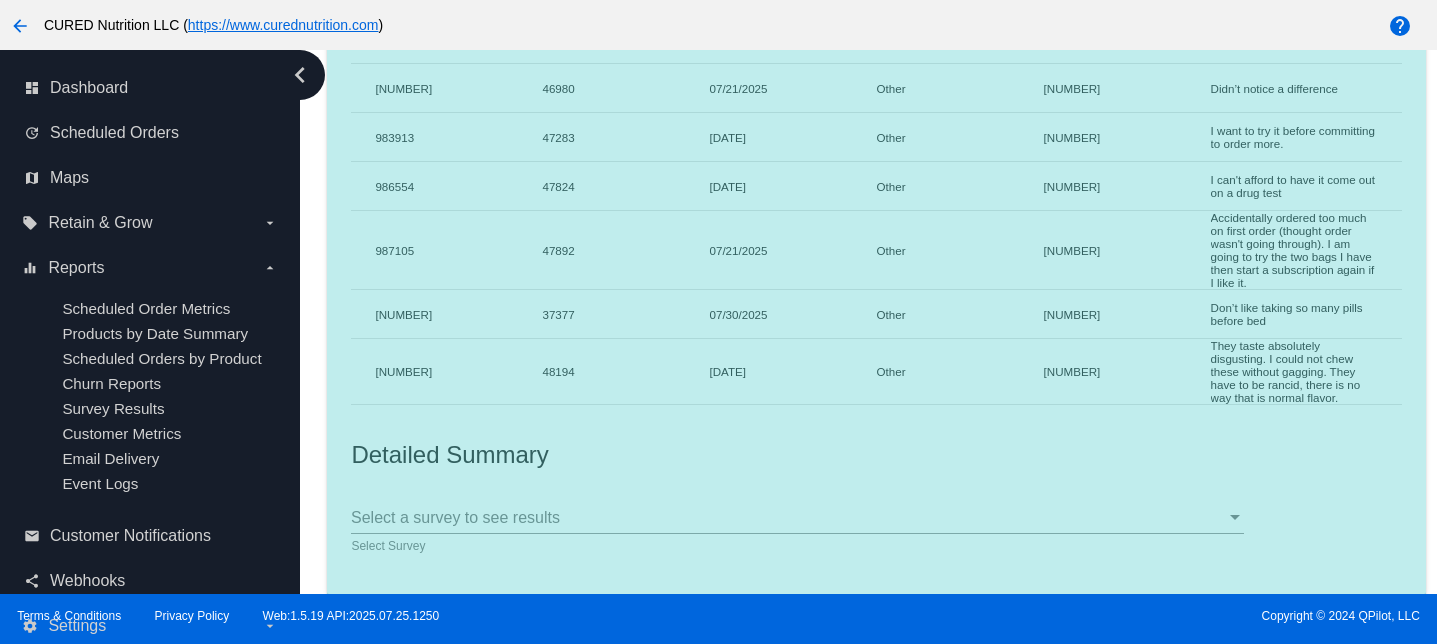 scroll, scrollTop: 12035, scrollLeft: 0, axis: vertical 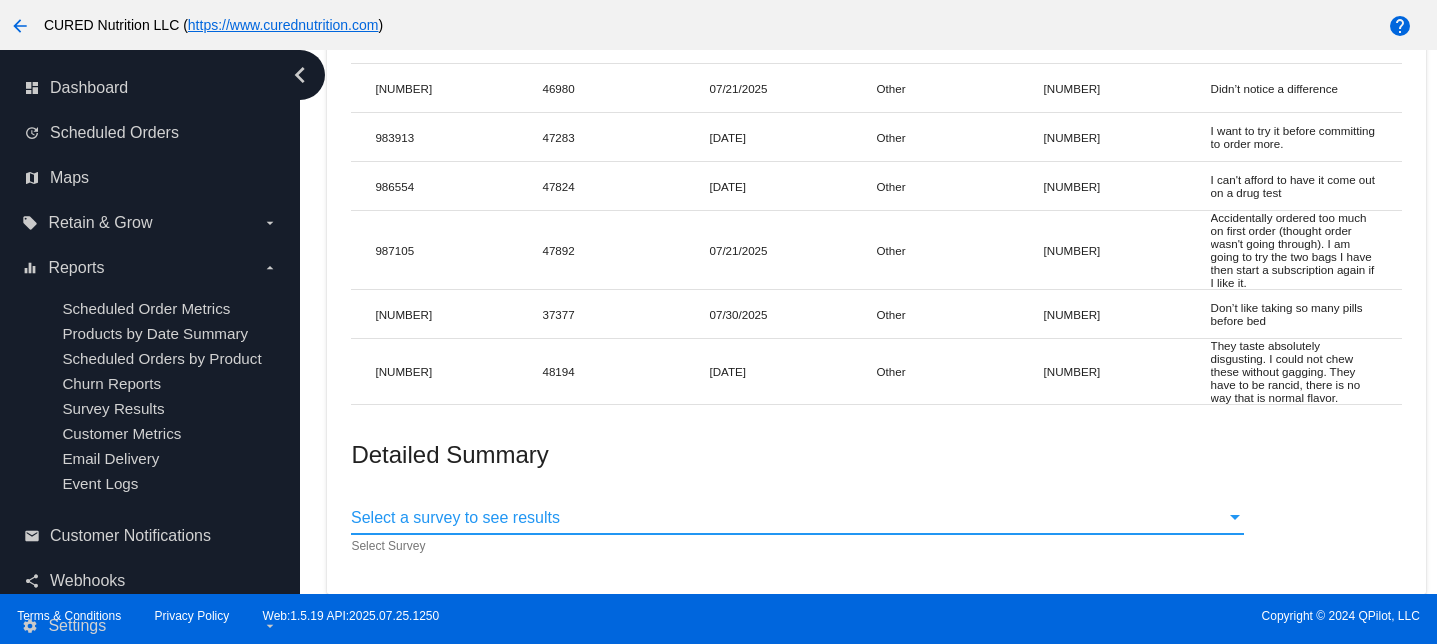 click on "Select a survey to see results" at bounding box center [455, 517] 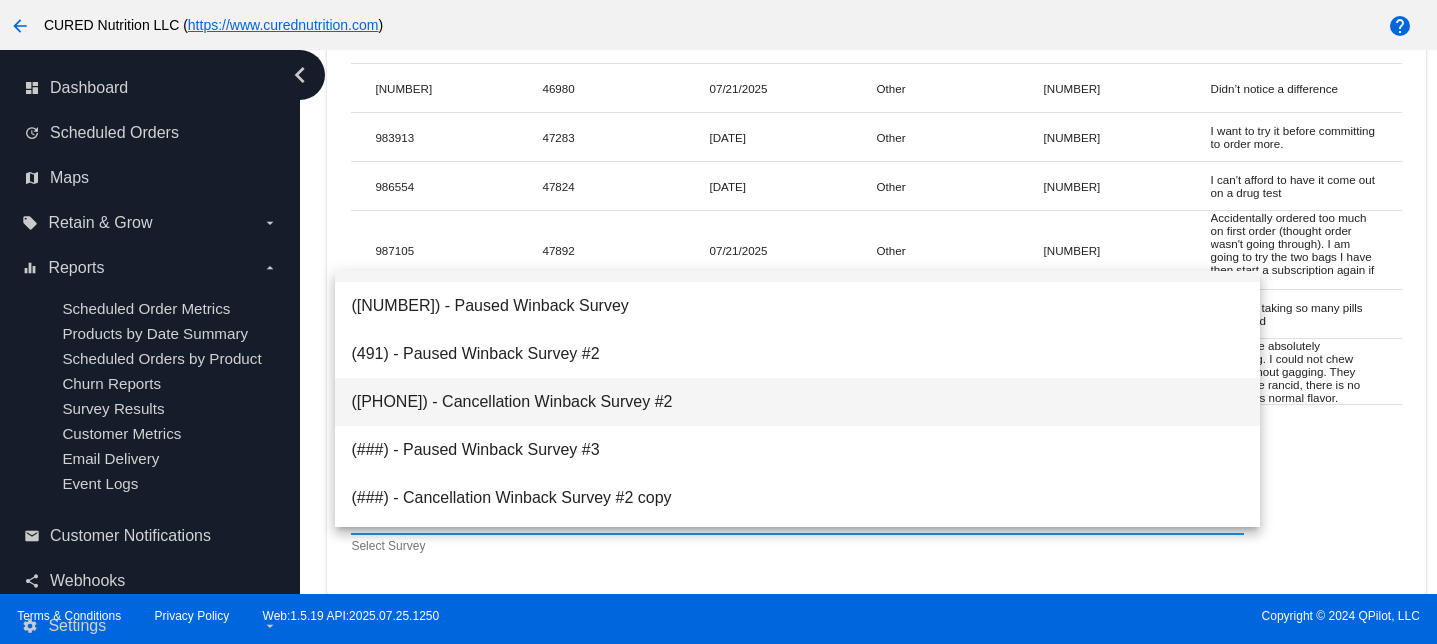 scroll, scrollTop: 176, scrollLeft: 0, axis: vertical 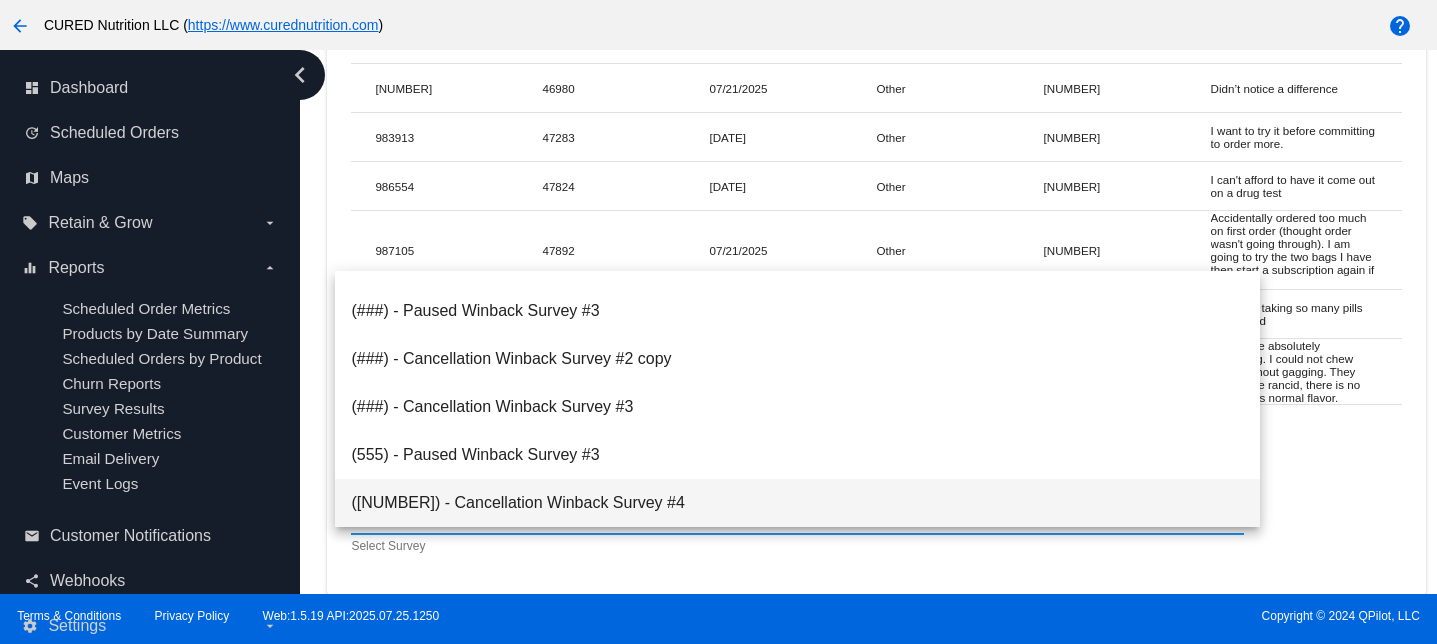 click on "([NUMBER]) - Cancellation Winback Survey #4" at bounding box center [797, 503] 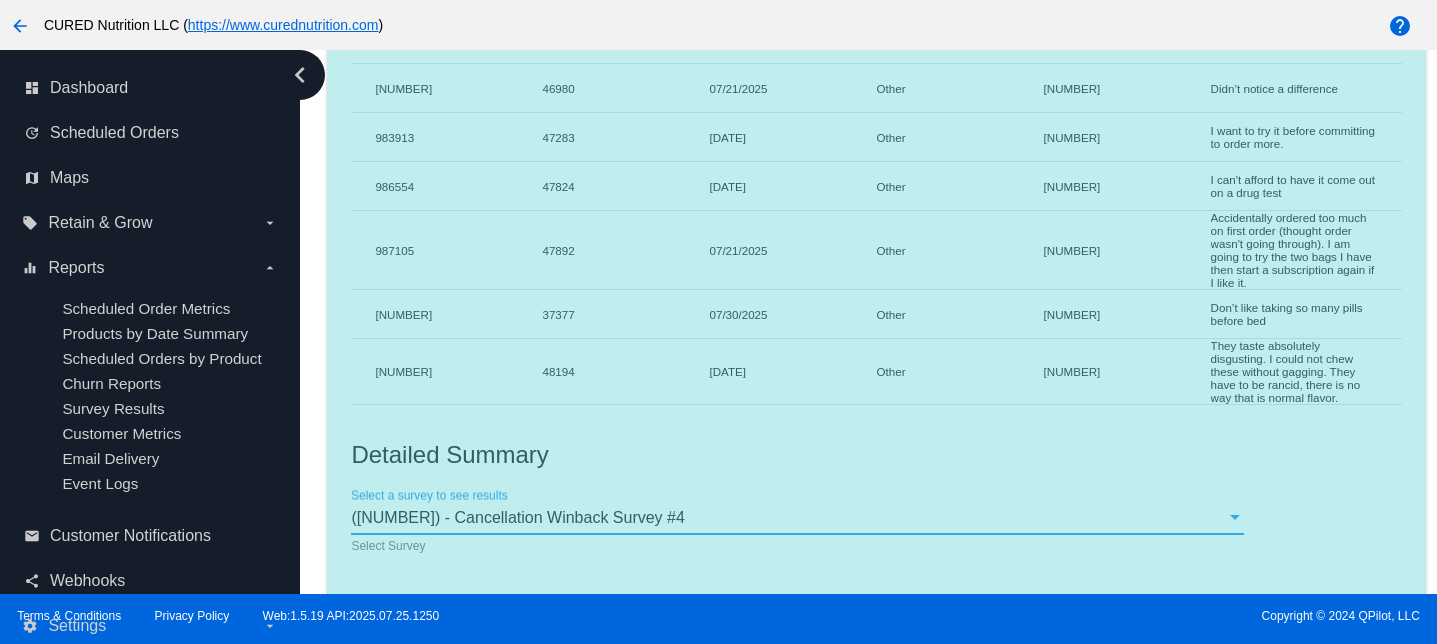 scroll, scrollTop: 114, scrollLeft: 0, axis: vertical 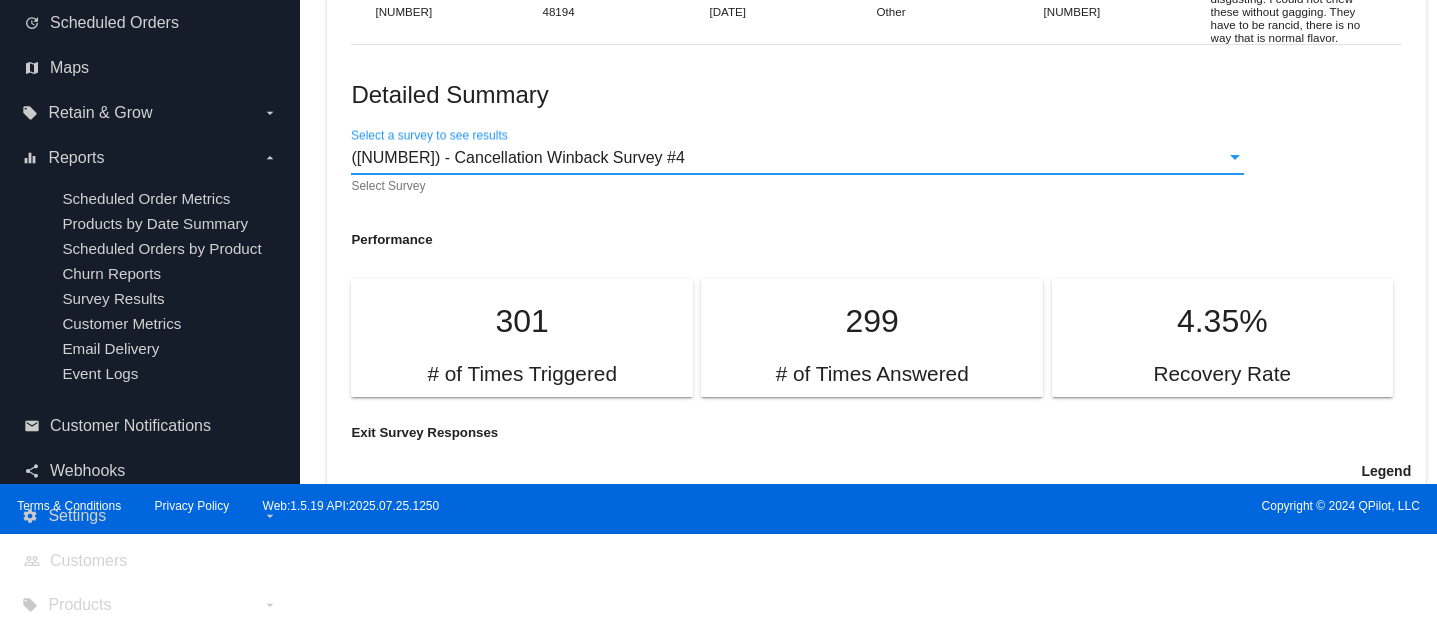 click on "([NUMBER]) - Cancellation Winback Survey #4" at bounding box center [517, 157] 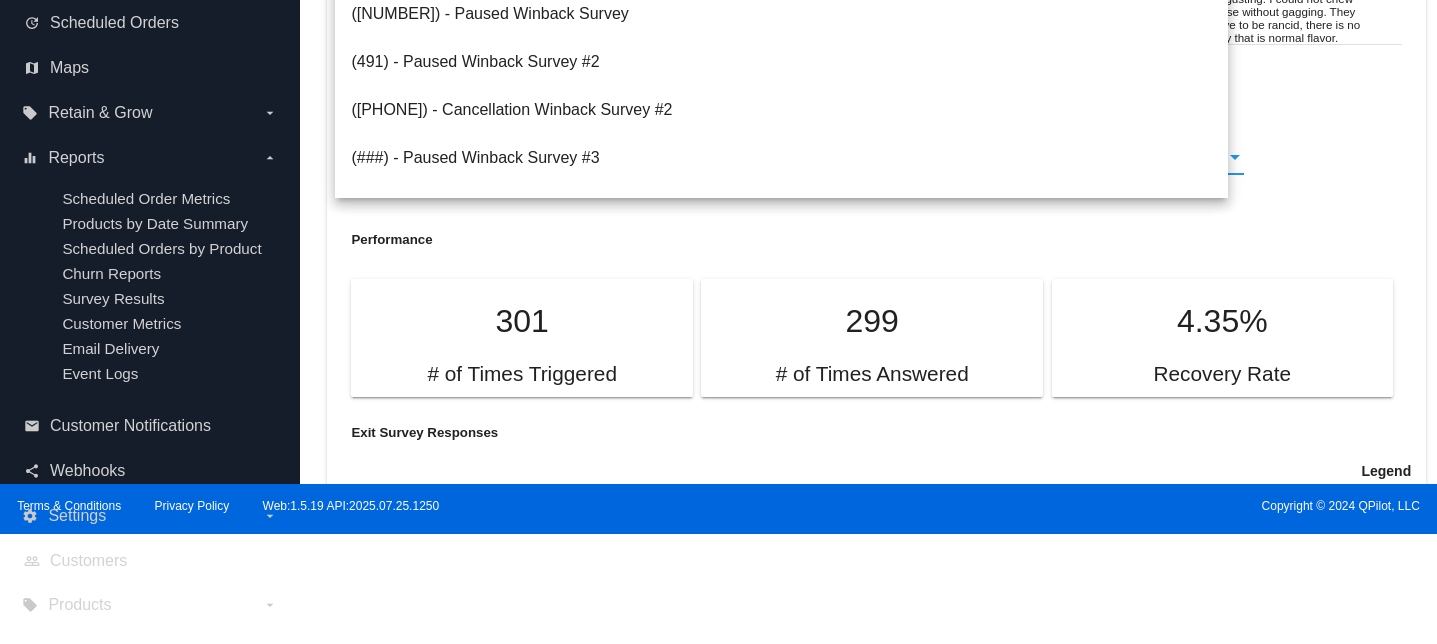 scroll, scrollTop: 176, scrollLeft: 0, axis: vertical 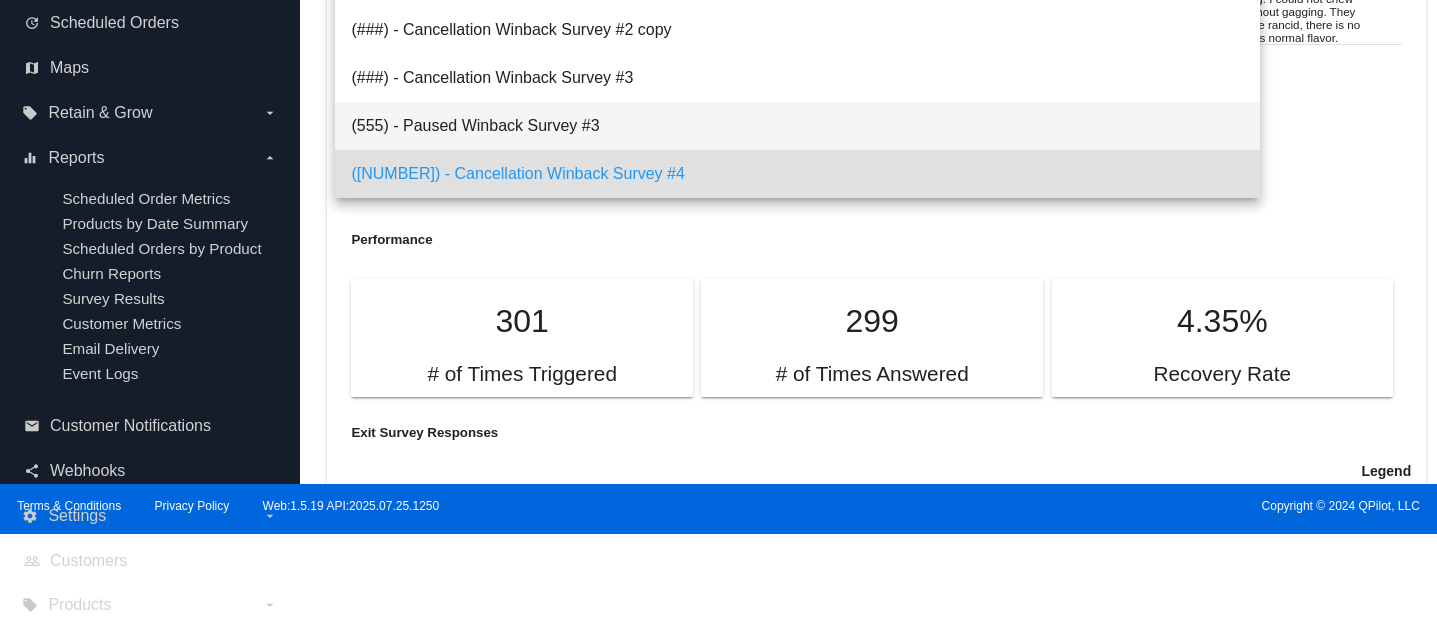 click on "(555) - Paused Winback Survey #3" at bounding box center (797, 126) 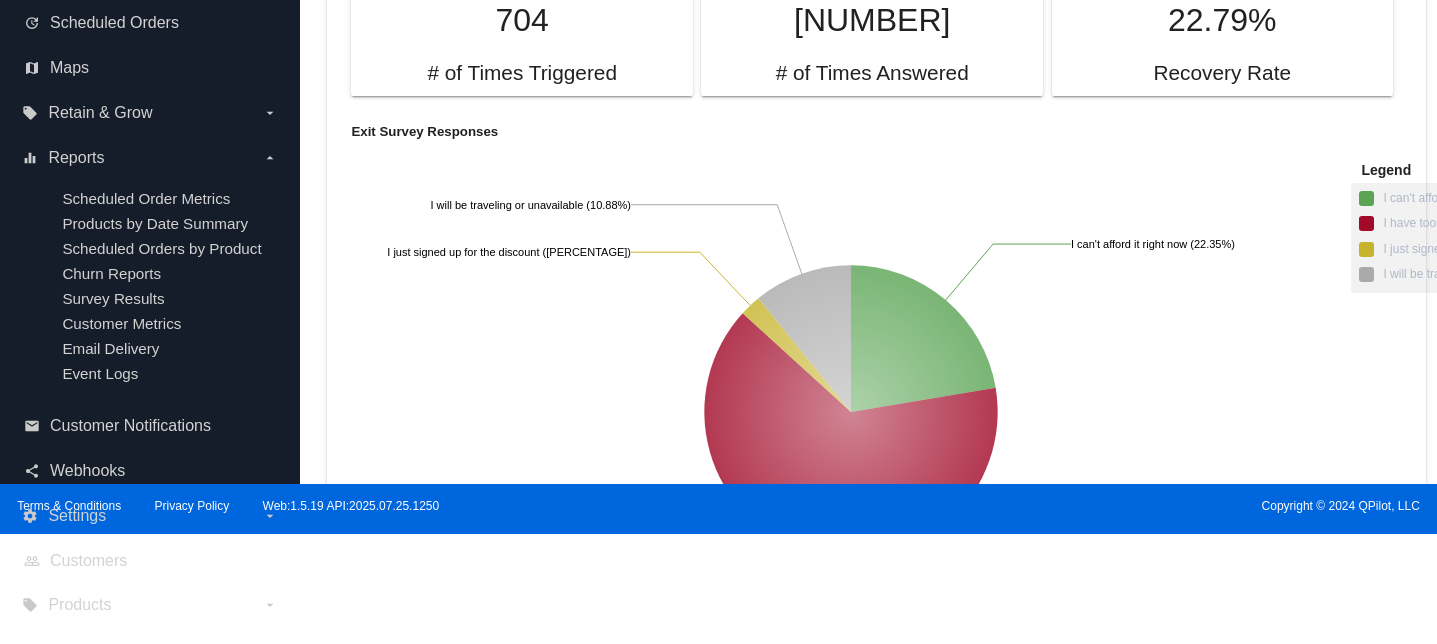 scroll, scrollTop: 12331, scrollLeft: 0, axis: vertical 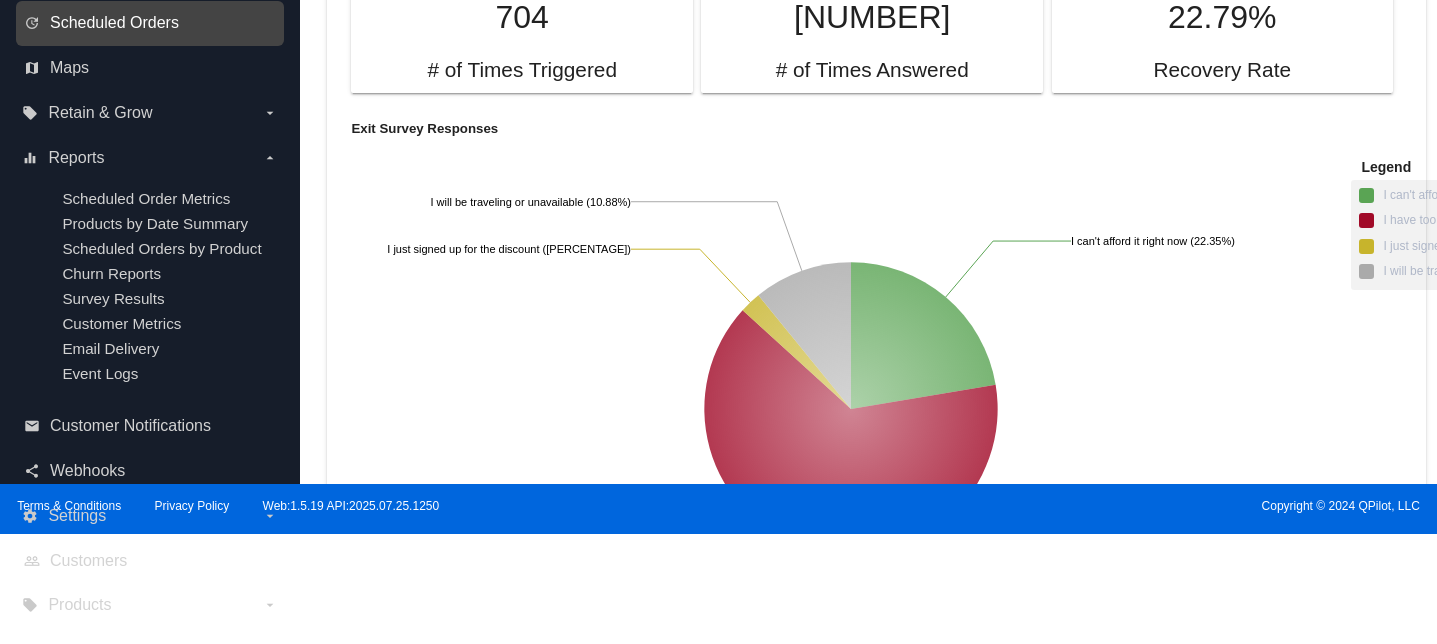 click on "Scheduled Orders" at bounding box center [114, 23] 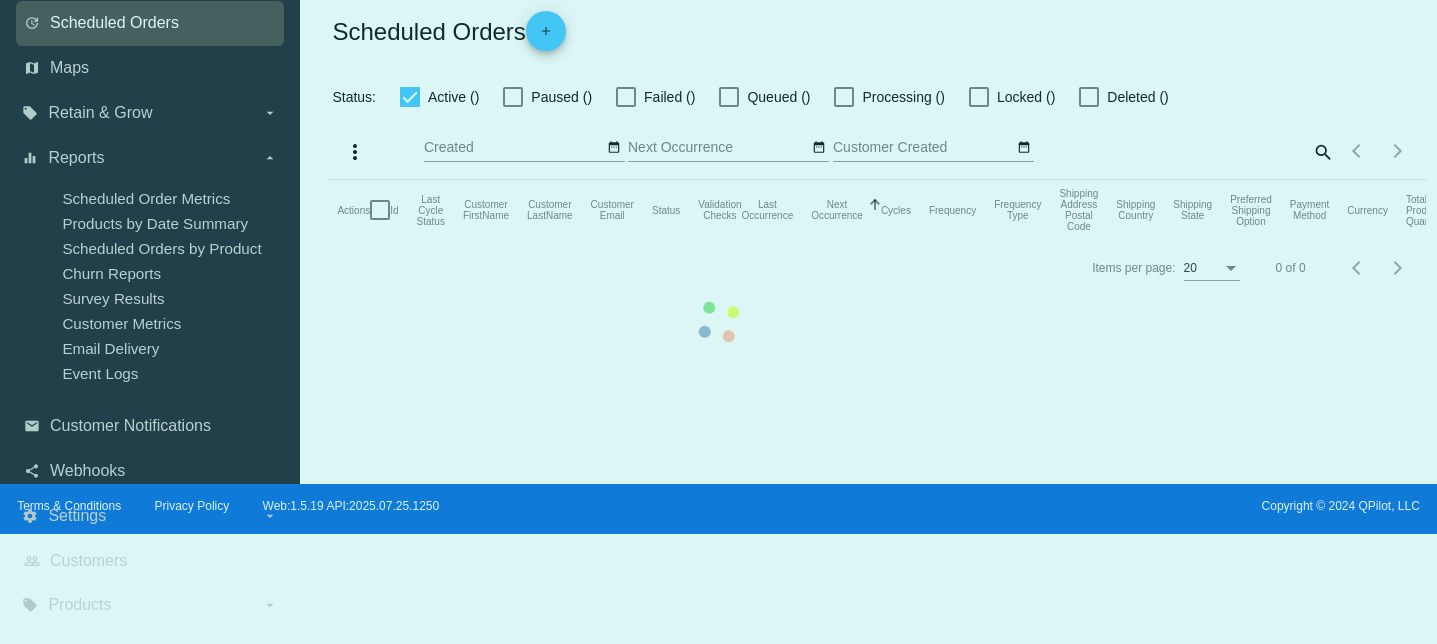 scroll, scrollTop: 0, scrollLeft: 0, axis: both 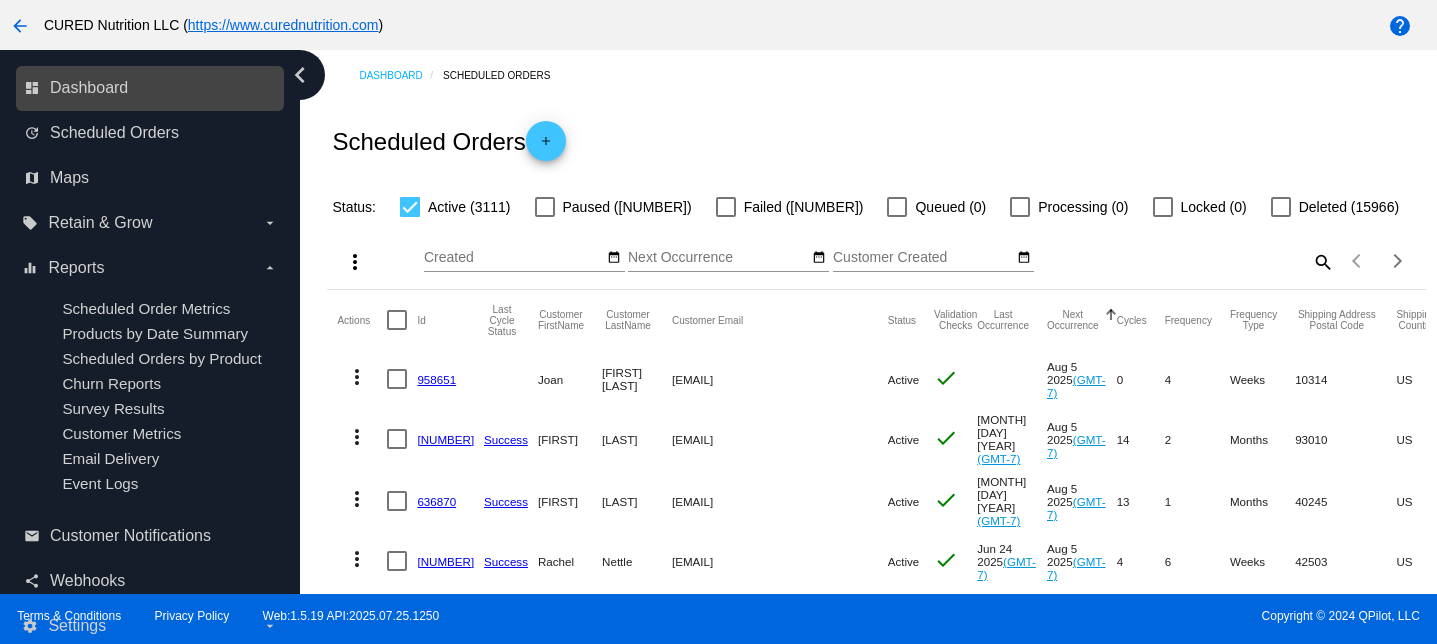 click on "dashboard
Dashboard" at bounding box center (151, 88) 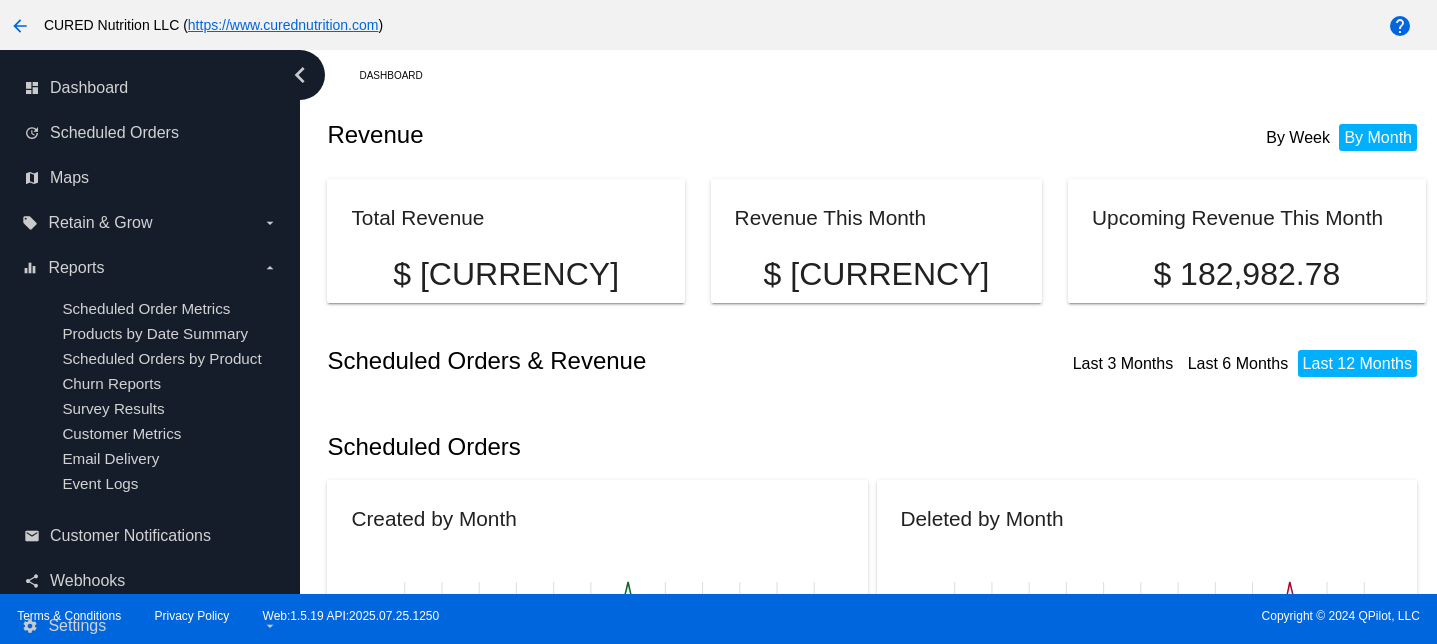 click on "$
182,982.78" 